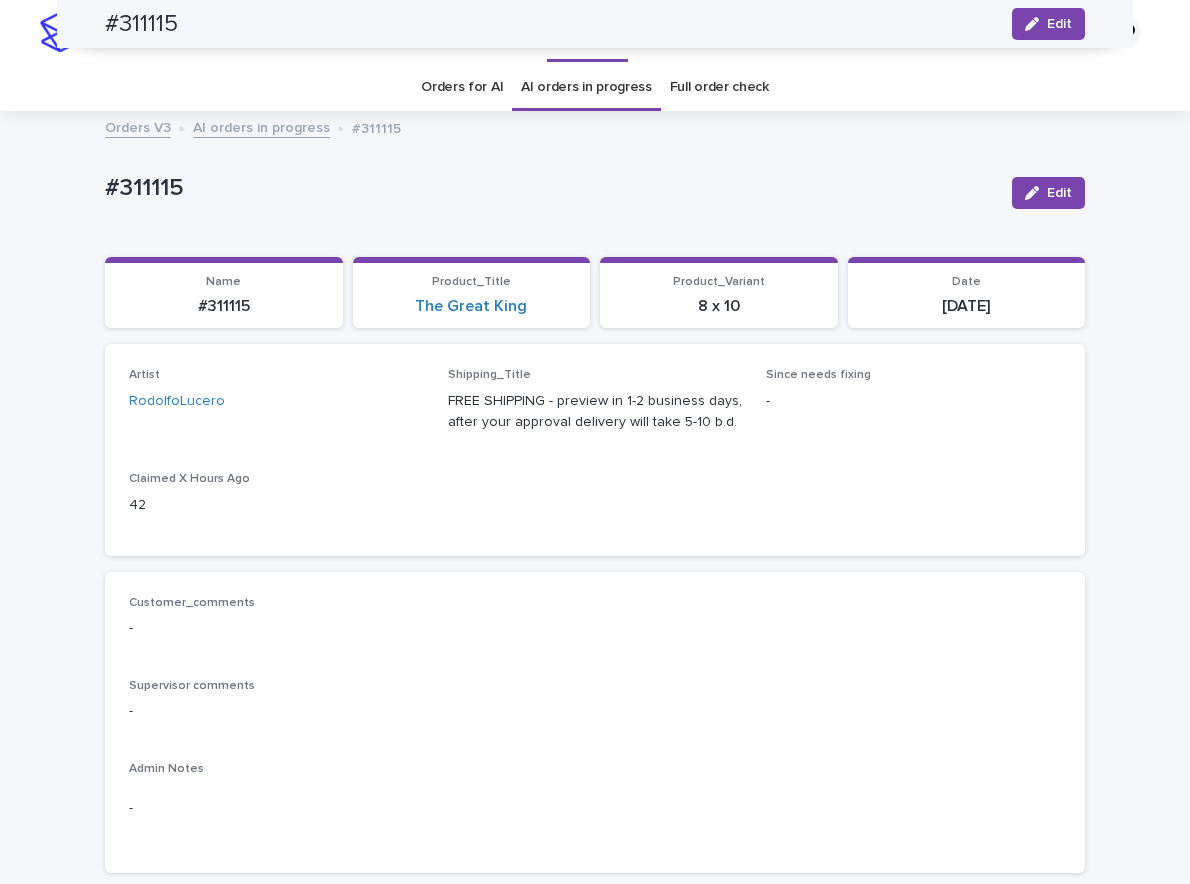 scroll, scrollTop: 0, scrollLeft: 0, axis: both 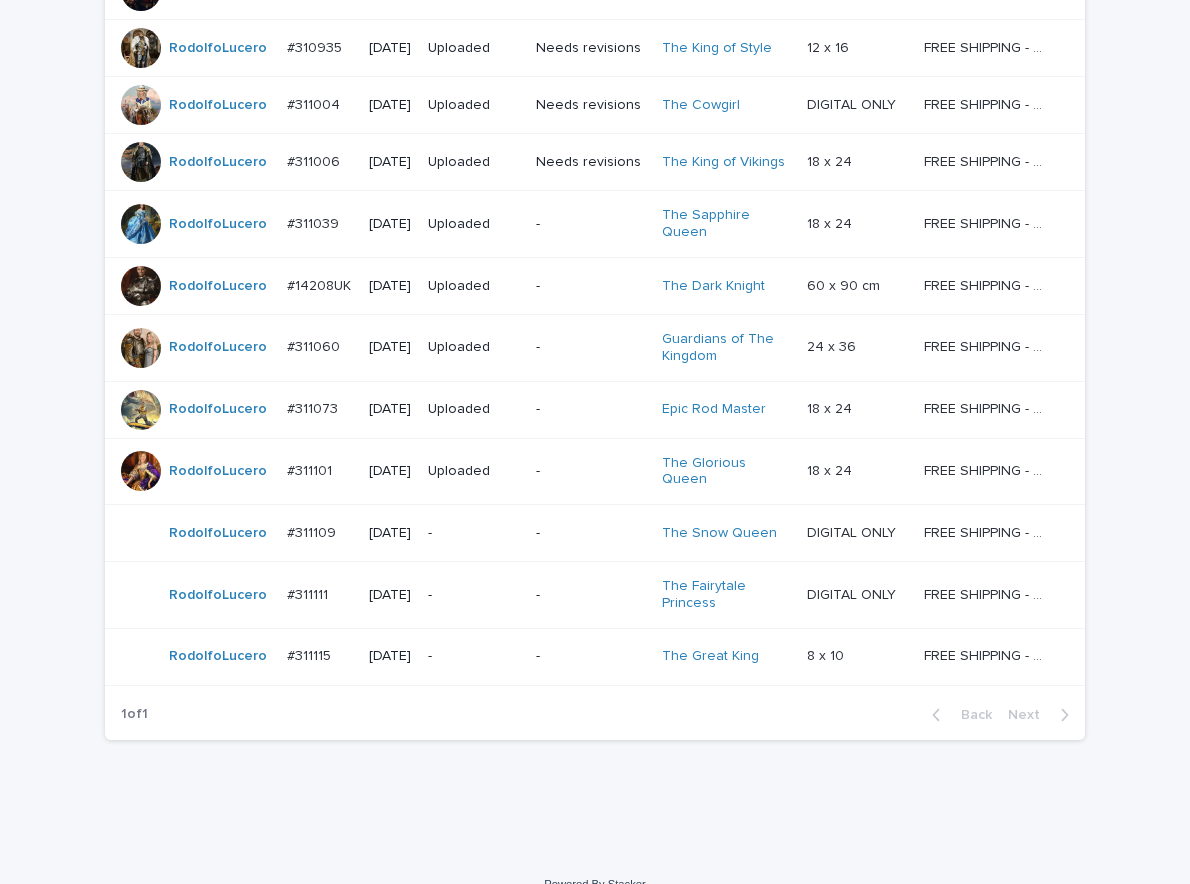 click on "-" at bounding box center [474, 595] 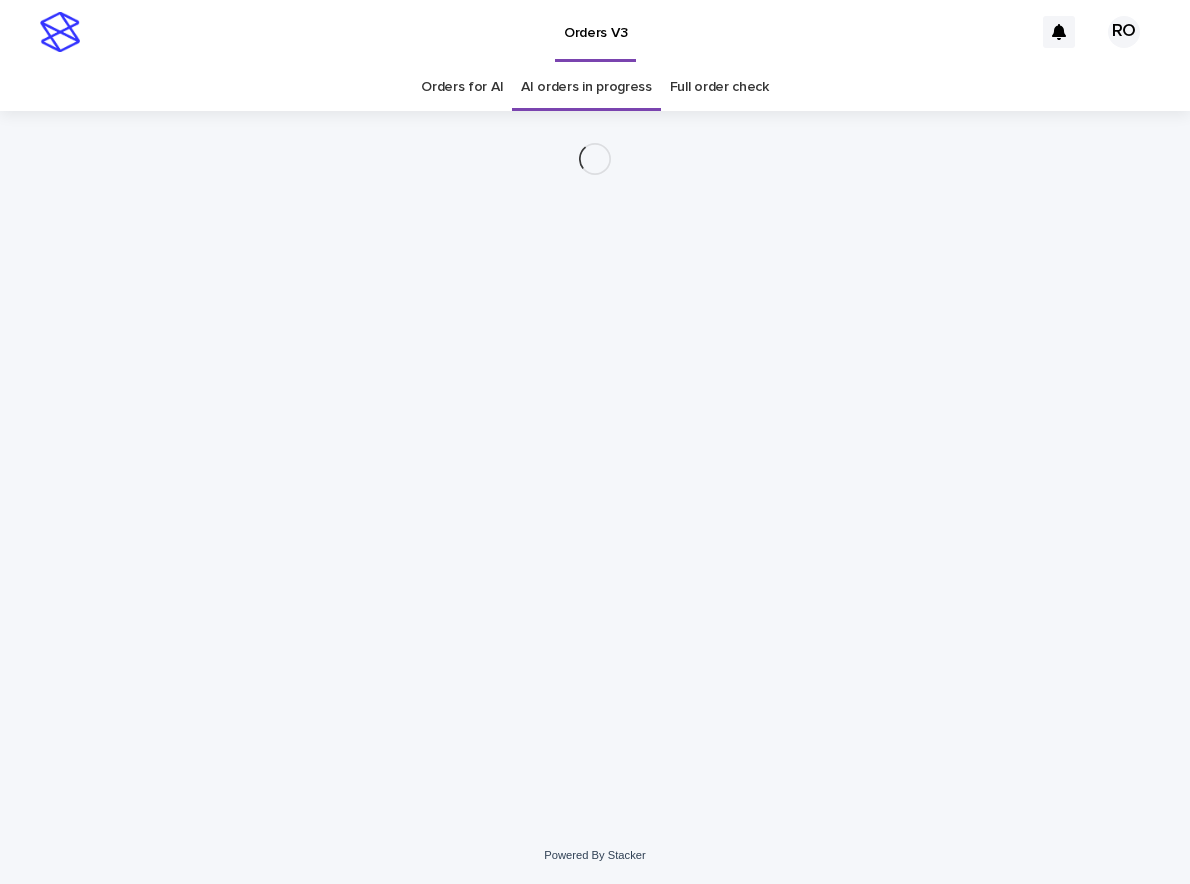 scroll, scrollTop: 0, scrollLeft: 0, axis: both 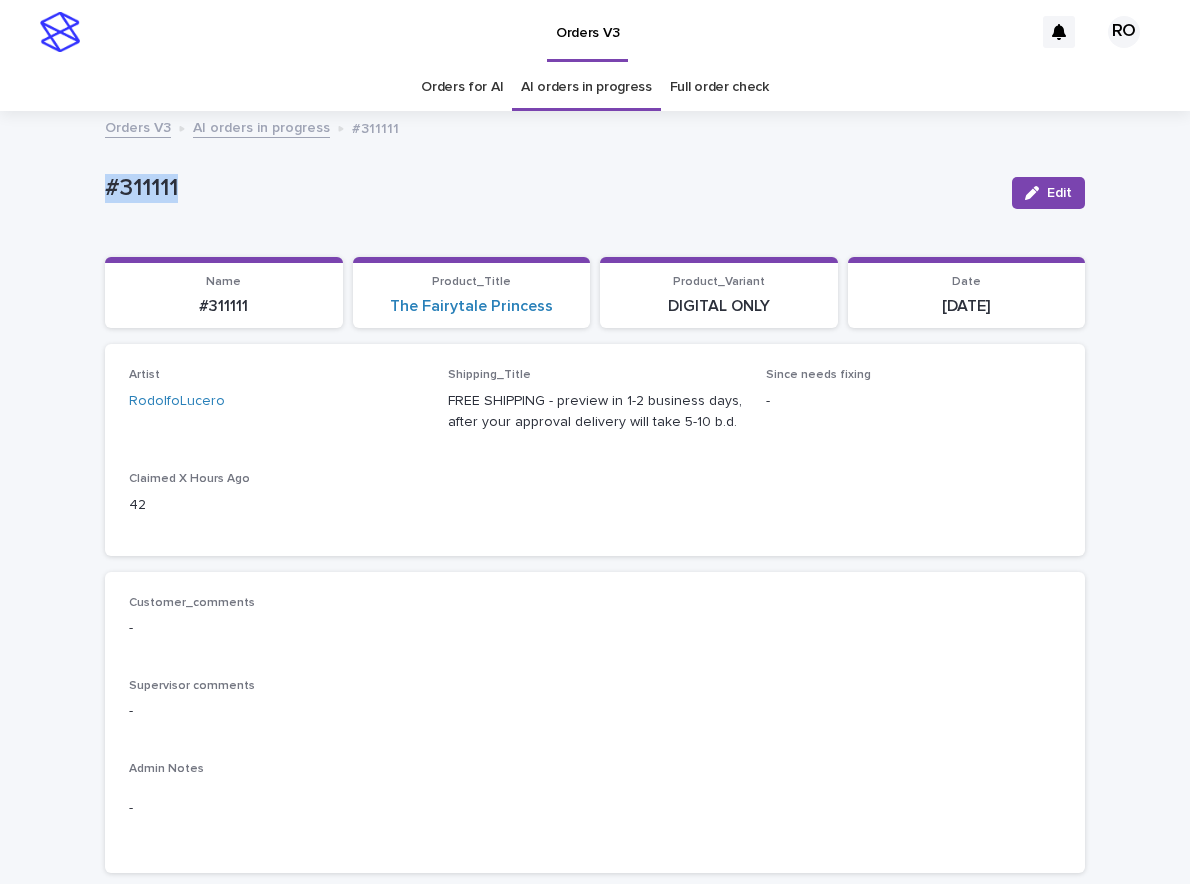 drag, startPoint x: 204, startPoint y: 190, endPoint x: 42, endPoint y: 158, distance: 165.13025 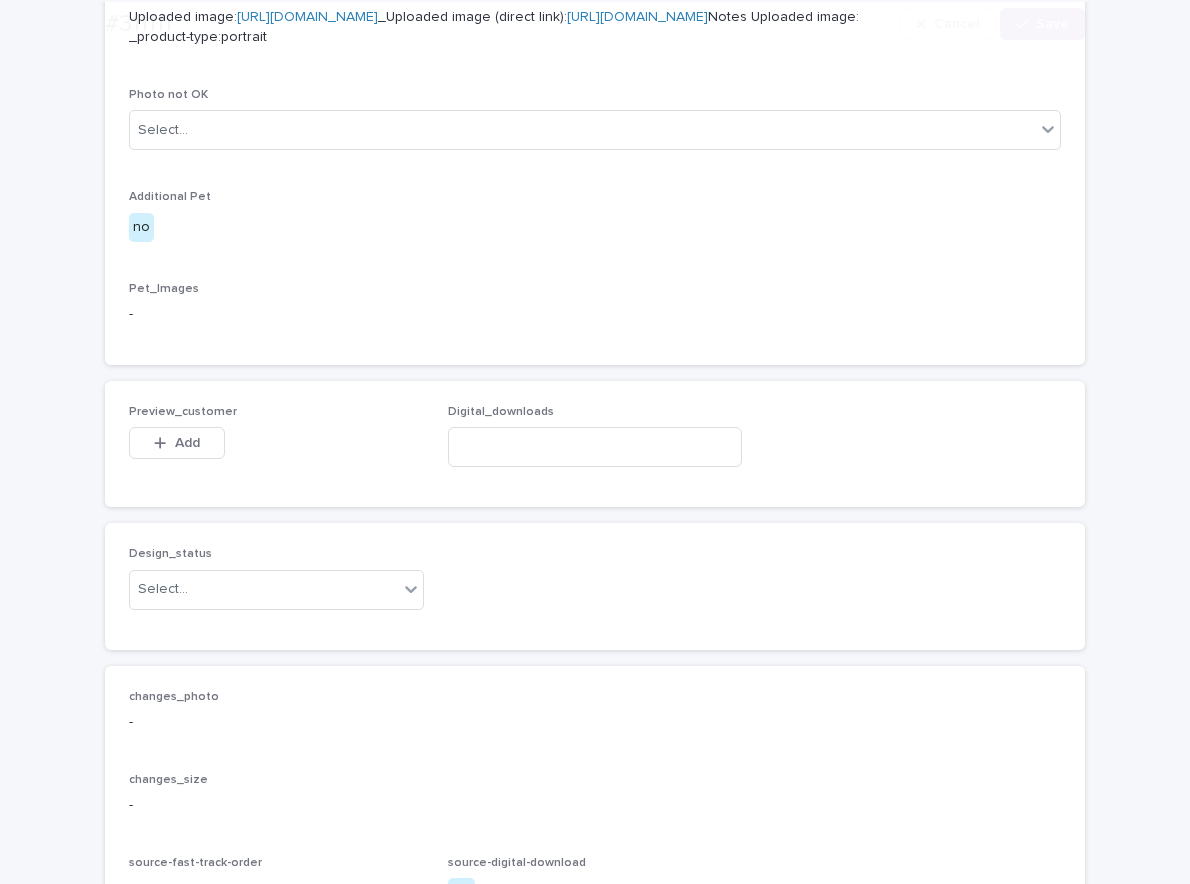 scroll, scrollTop: 1162, scrollLeft: 0, axis: vertical 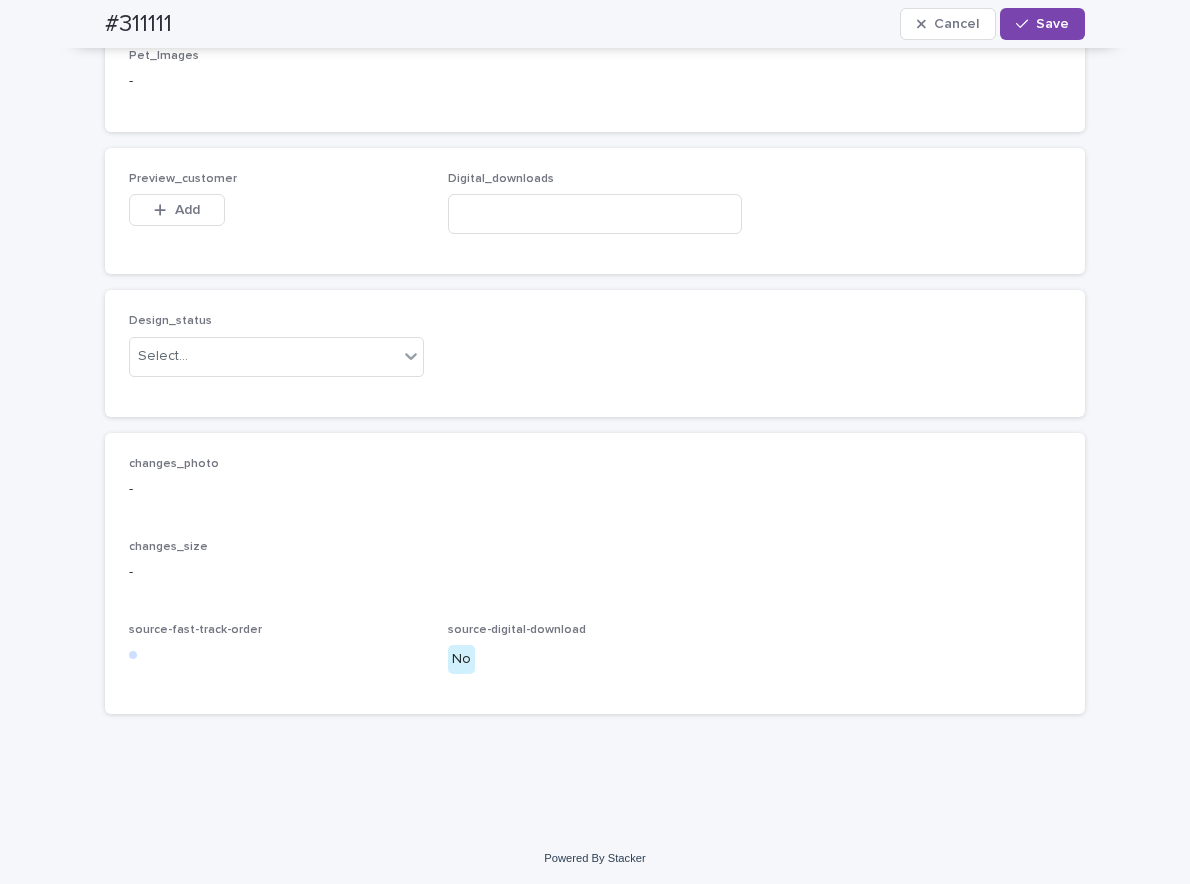 drag, startPoint x: 184, startPoint y: 306, endPoint x: 212, endPoint y: 415, distance: 112.53888 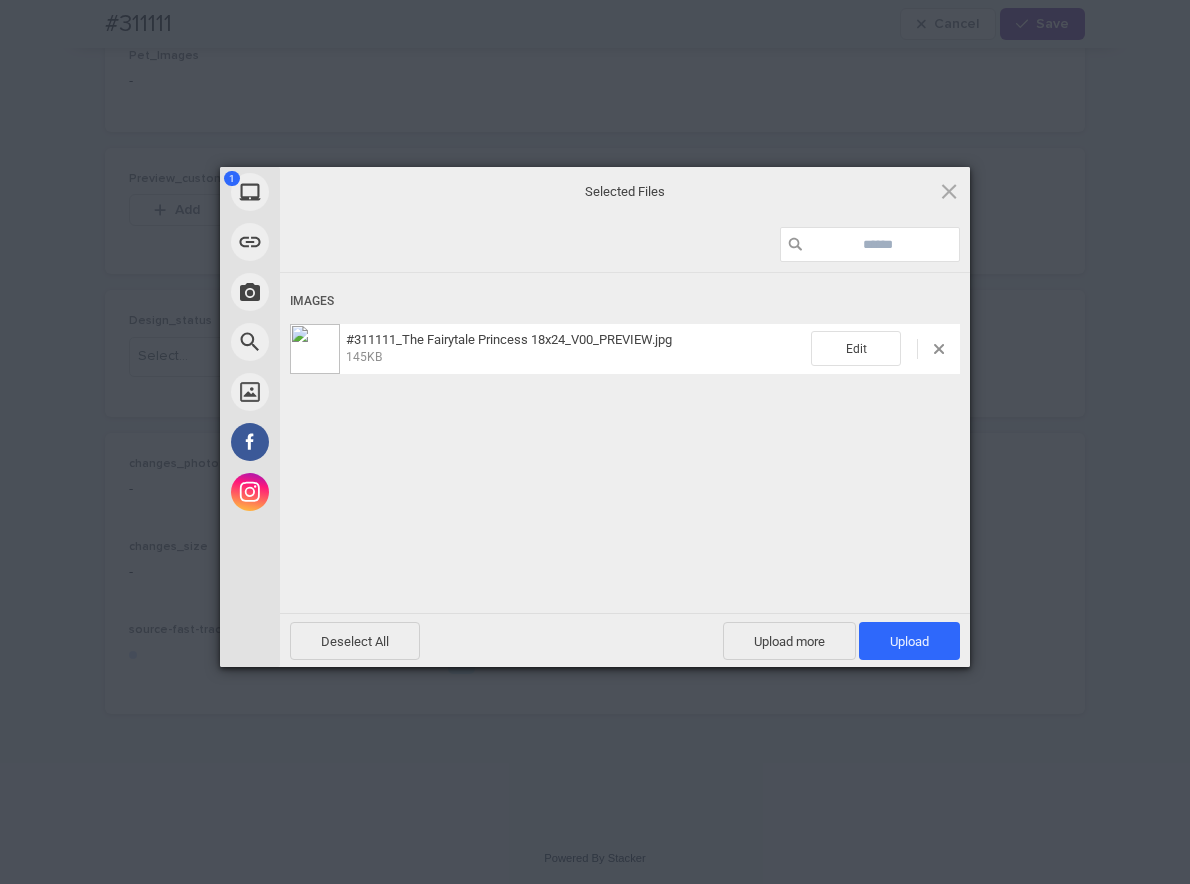 drag, startPoint x: 901, startPoint y: 626, endPoint x: 789, endPoint y: 471, distance: 191.23022 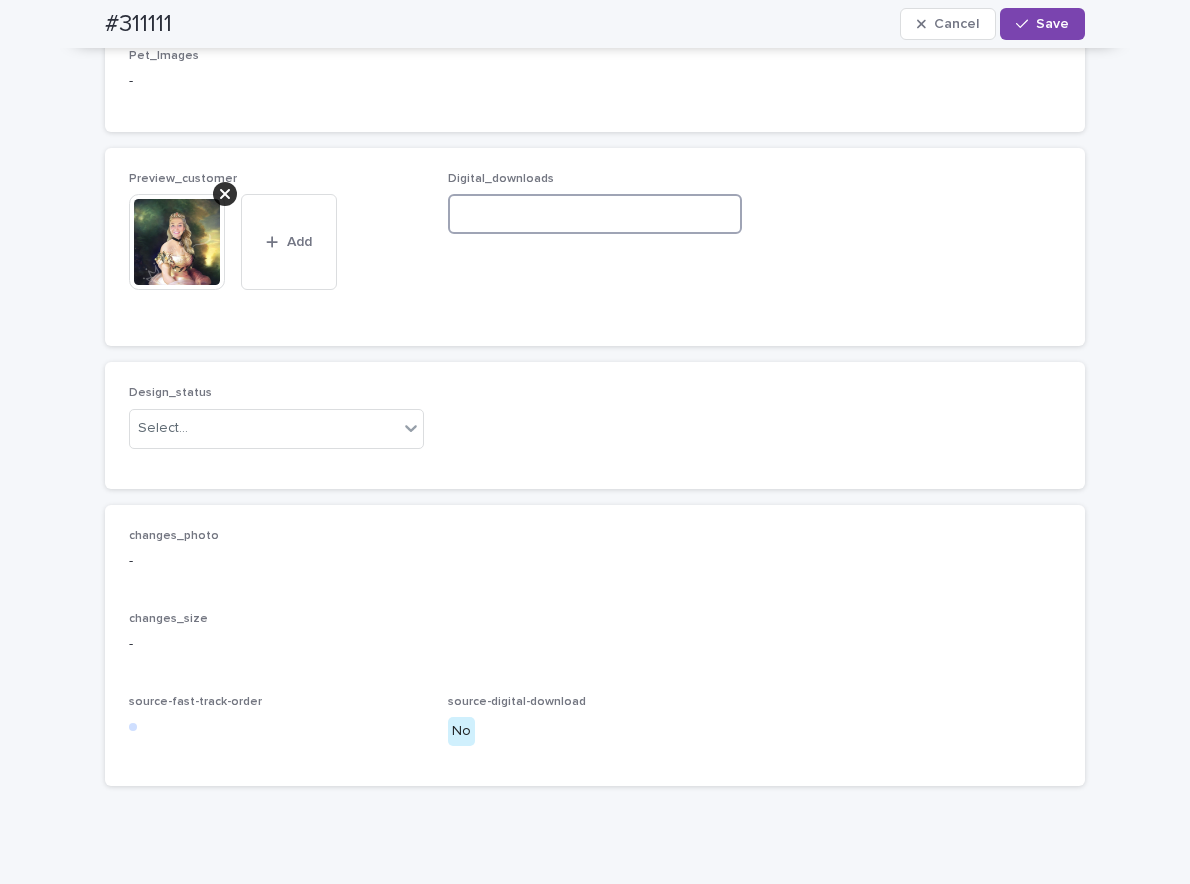 click at bounding box center [595, 214] 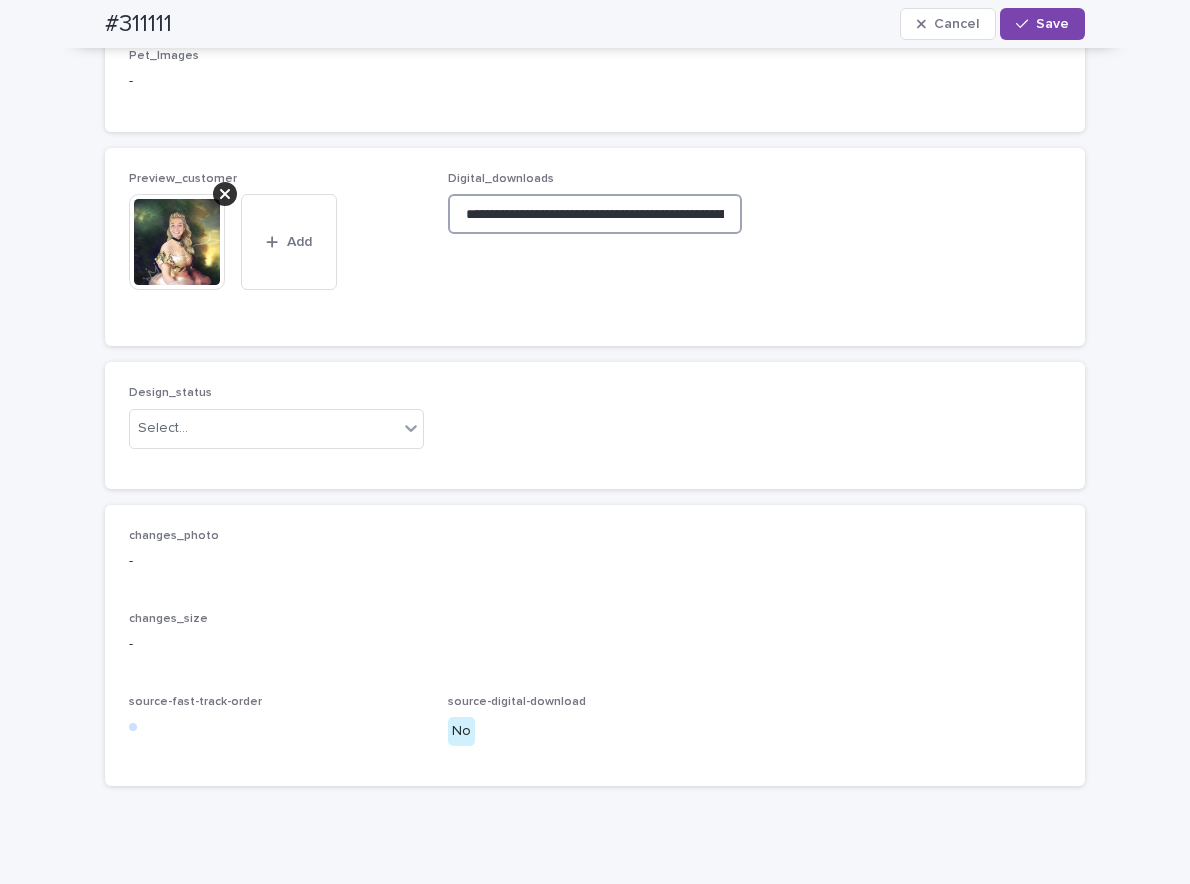 scroll, scrollTop: 0, scrollLeft: 319, axis: horizontal 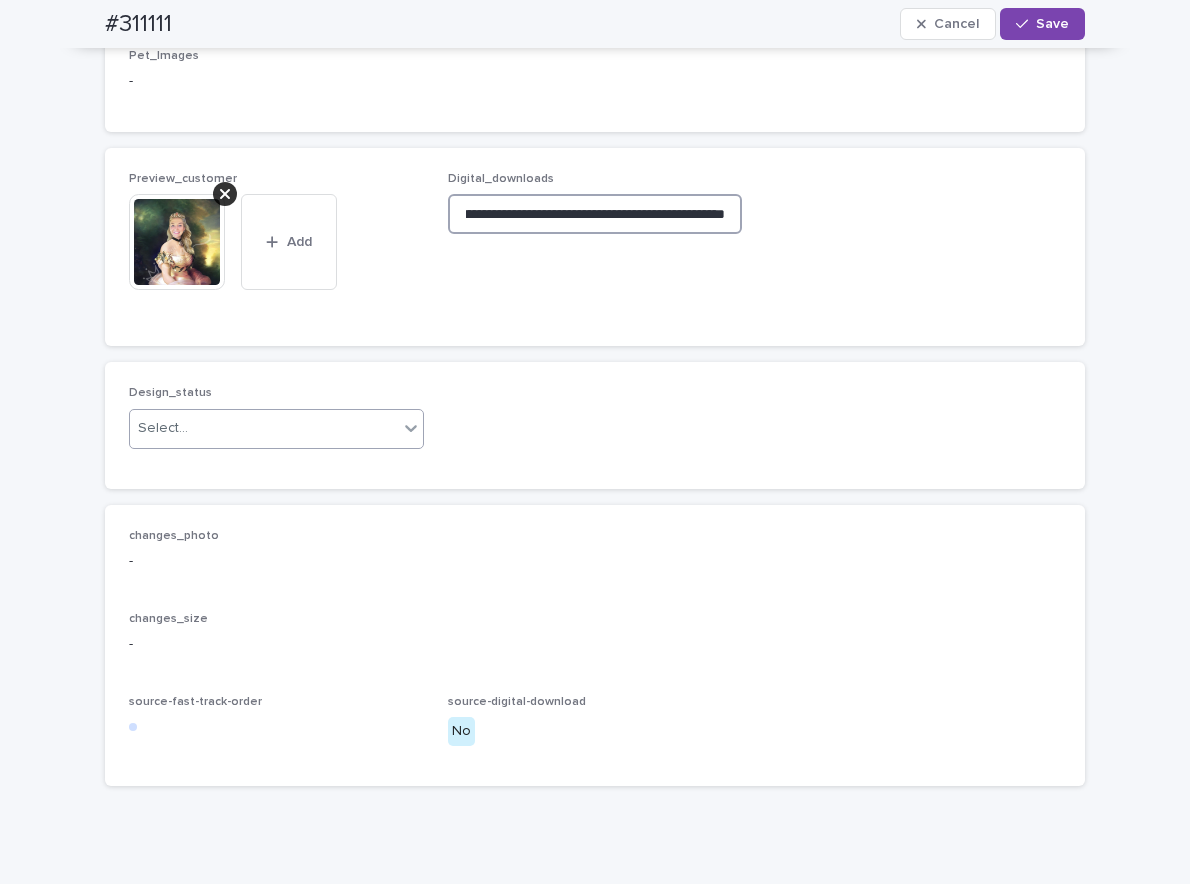 type on "**********" 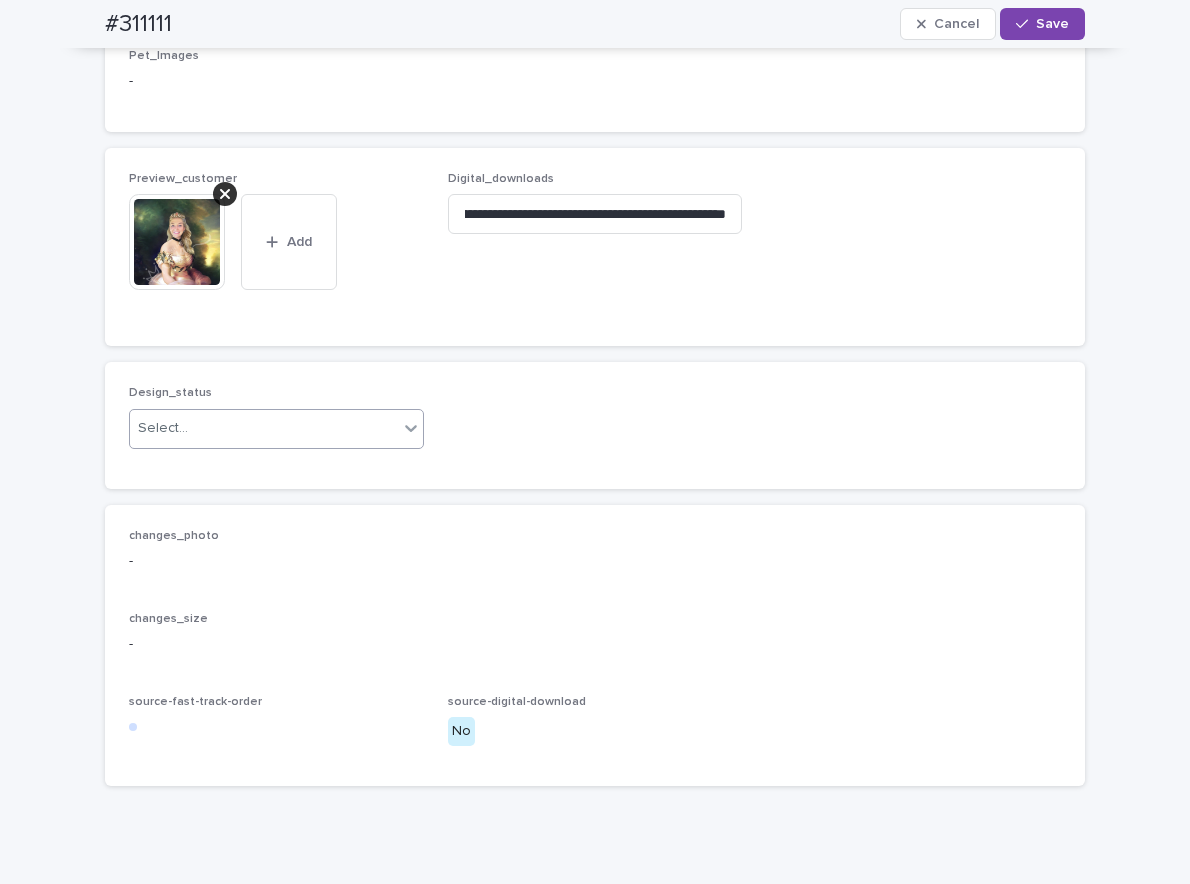 drag, startPoint x: 387, startPoint y: 528, endPoint x: 376, endPoint y: 549, distance: 23.70654 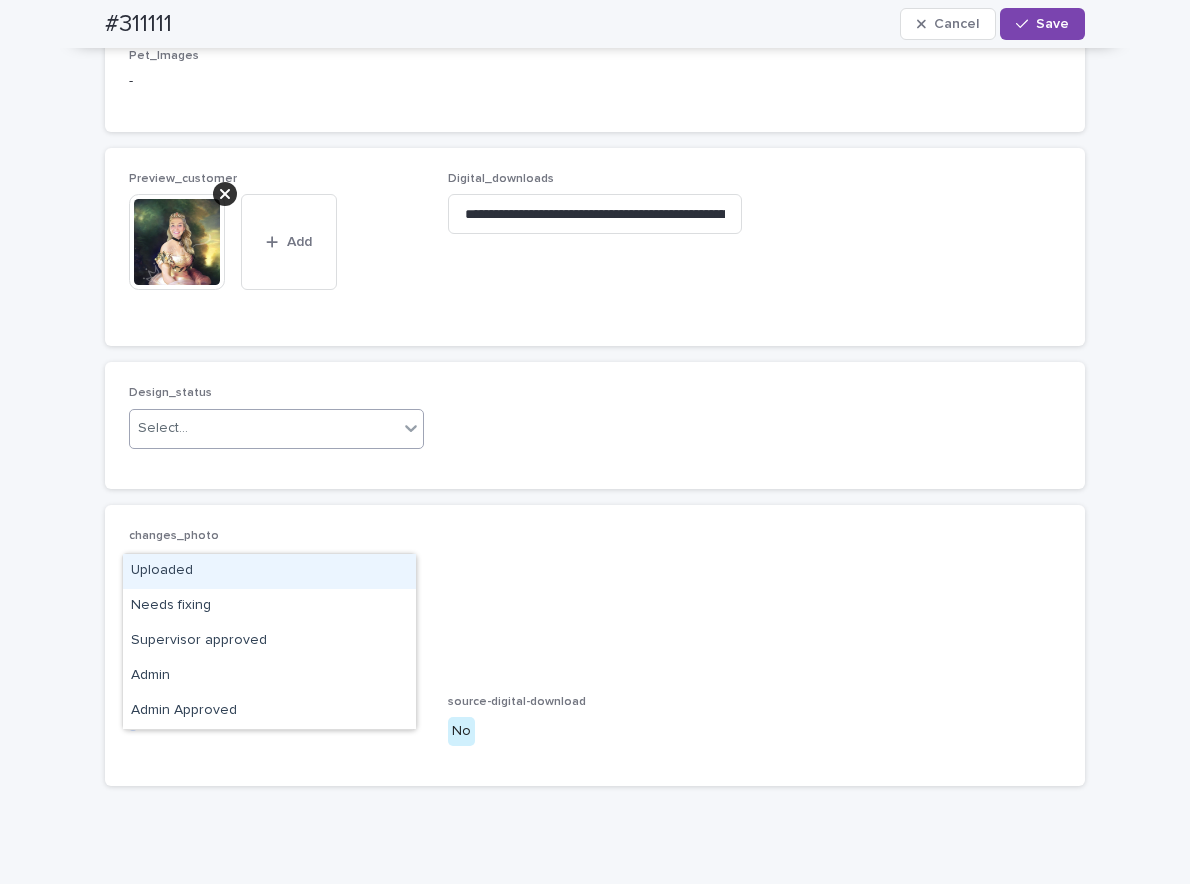 click on "Uploaded" at bounding box center [269, 571] 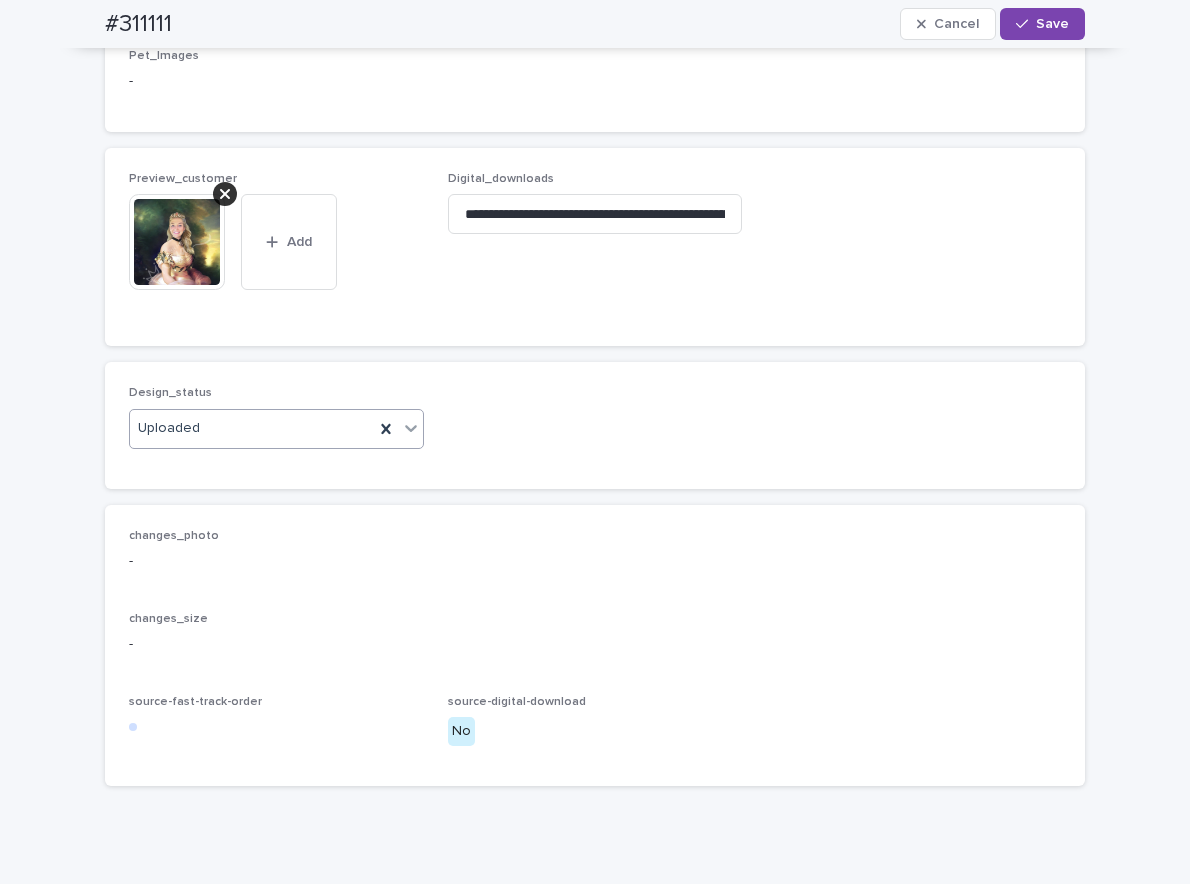 click on "Save" at bounding box center (1042, 24) 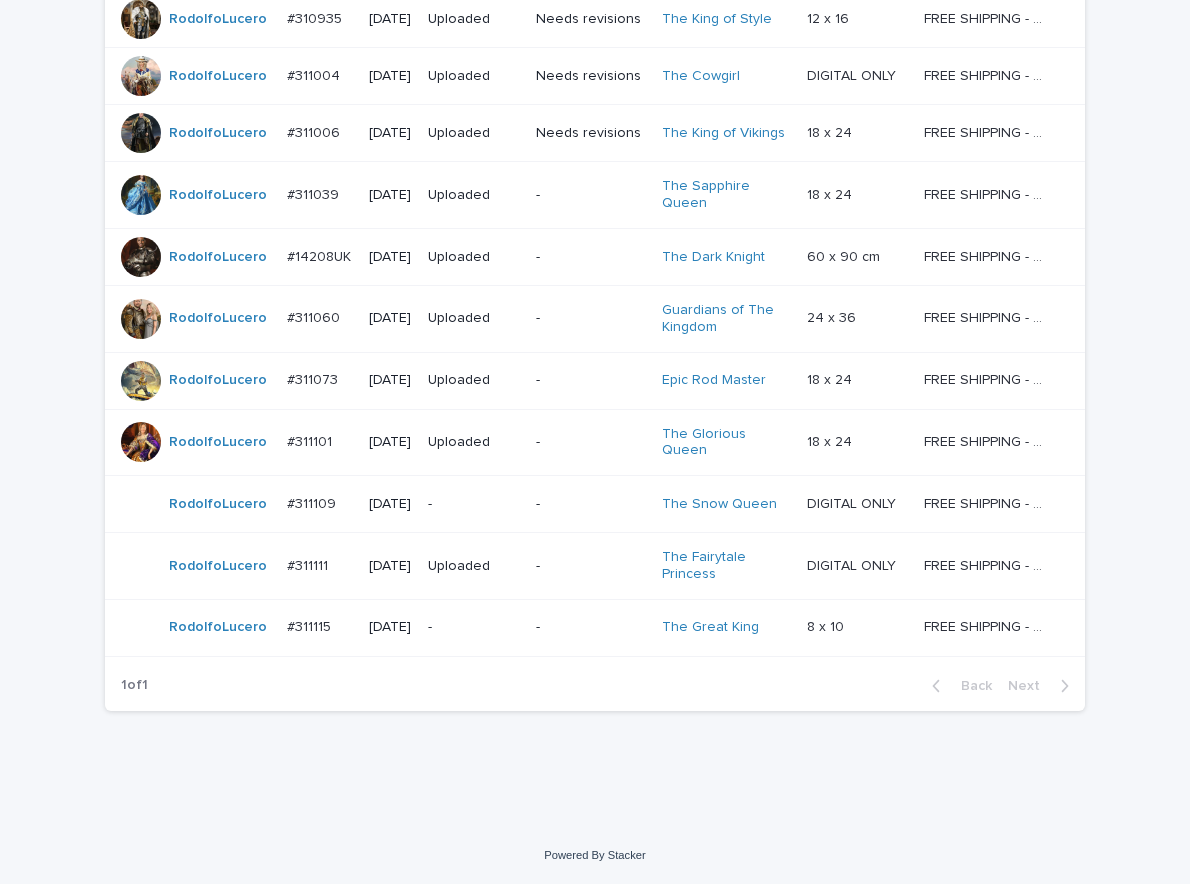 scroll, scrollTop: 64, scrollLeft: 0, axis: vertical 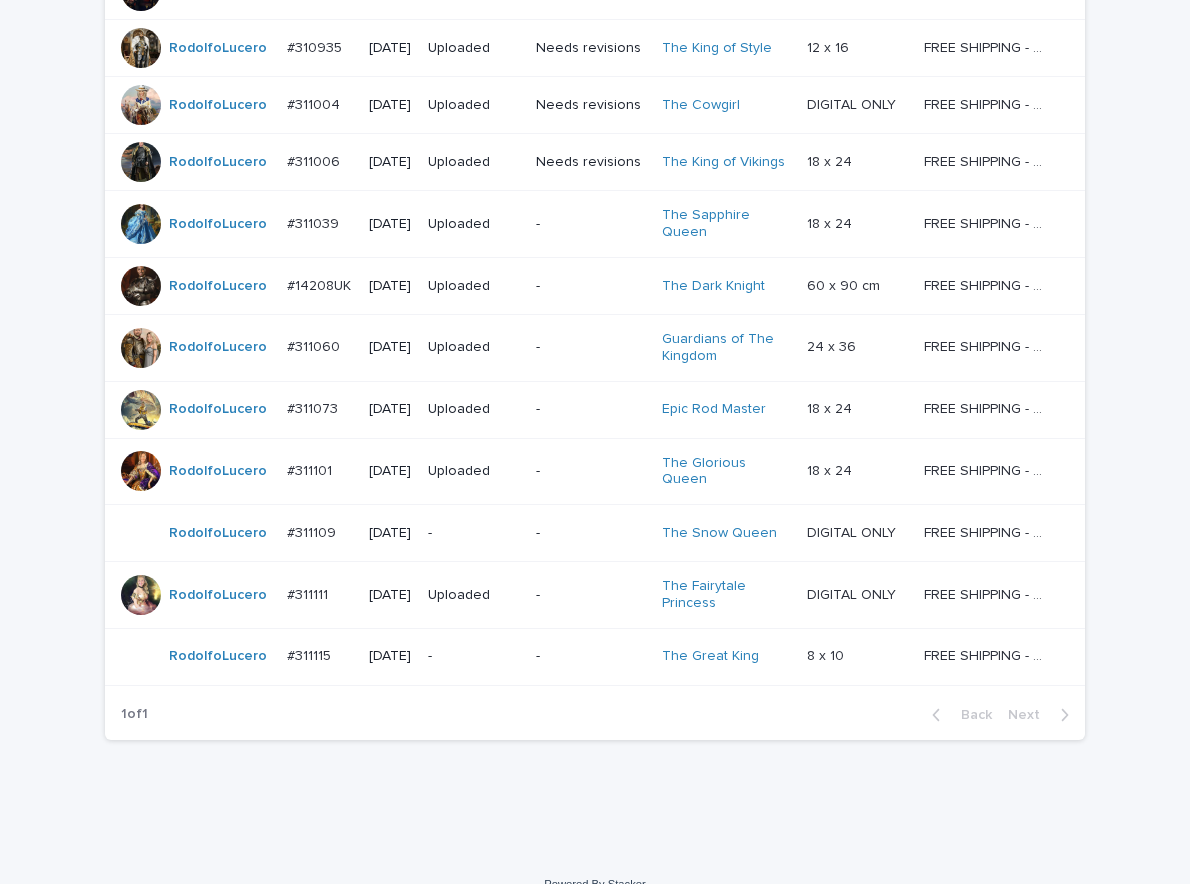 click on "-" at bounding box center (591, 533) 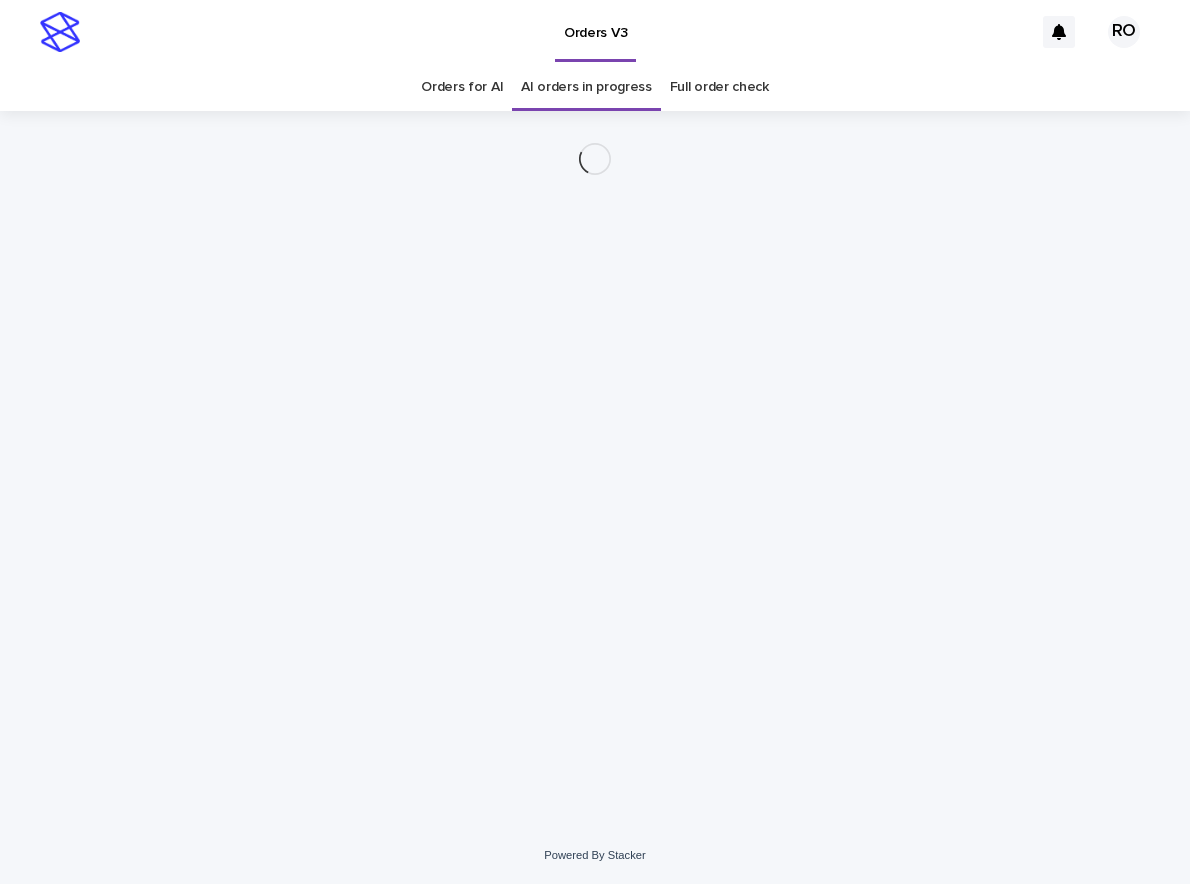 scroll, scrollTop: 0, scrollLeft: 0, axis: both 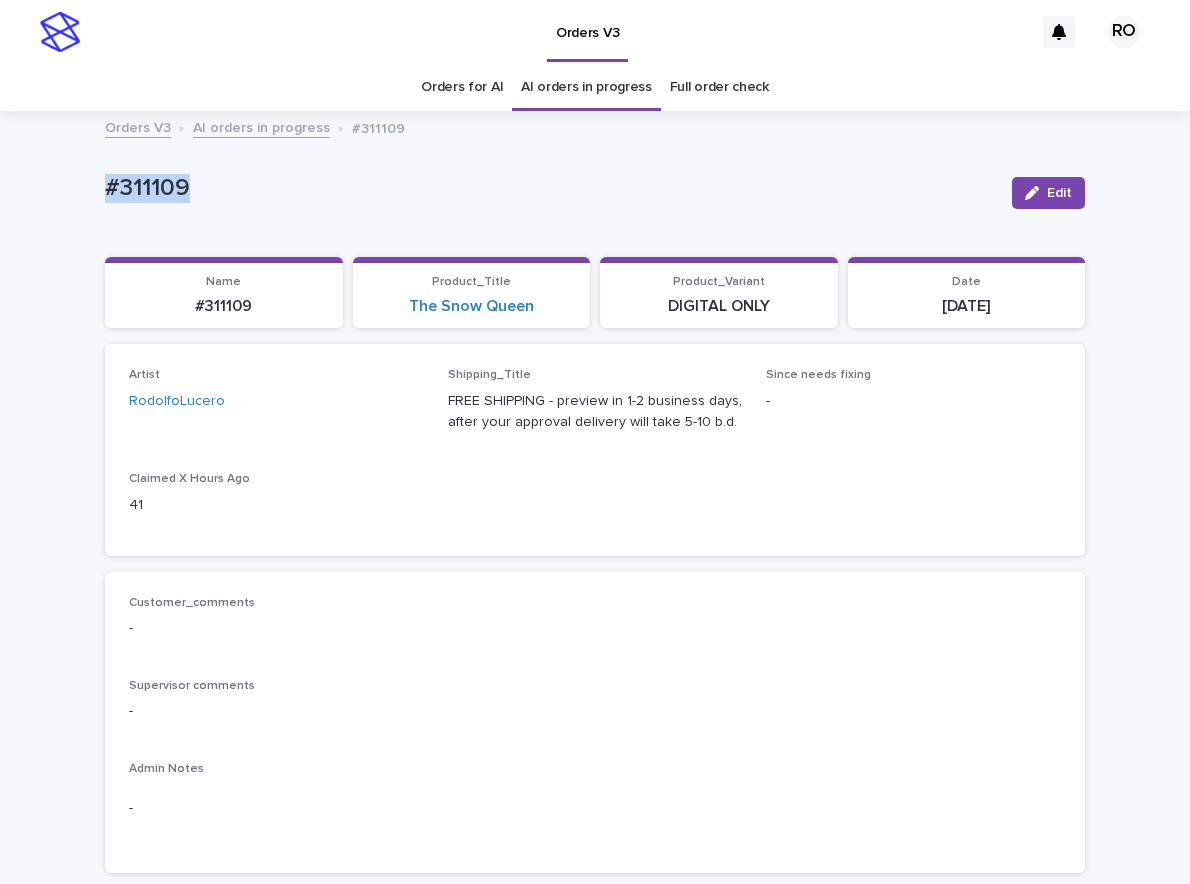 drag, startPoint x: 225, startPoint y: 191, endPoint x: 57, endPoint y: 188, distance: 168.02678 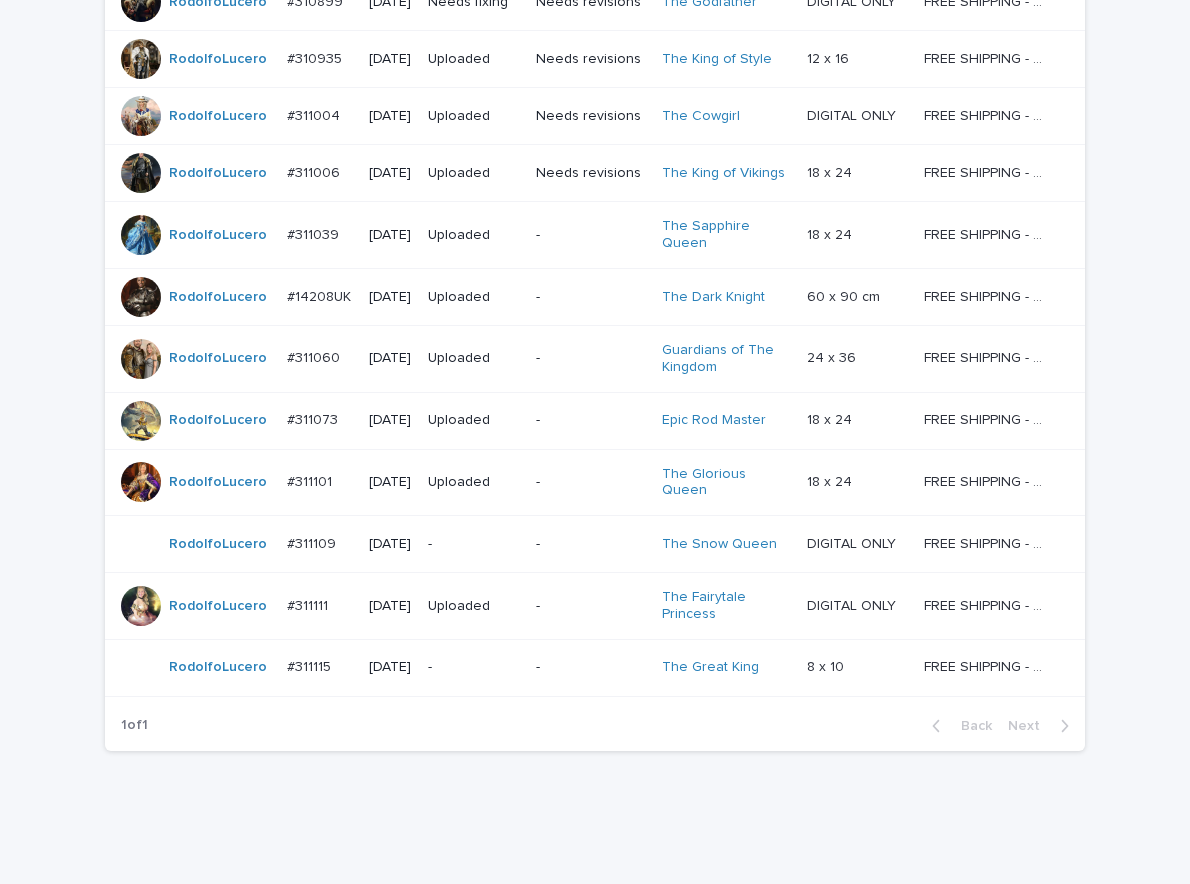 scroll, scrollTop: 671, scrollLeft: 0, axis: vertical 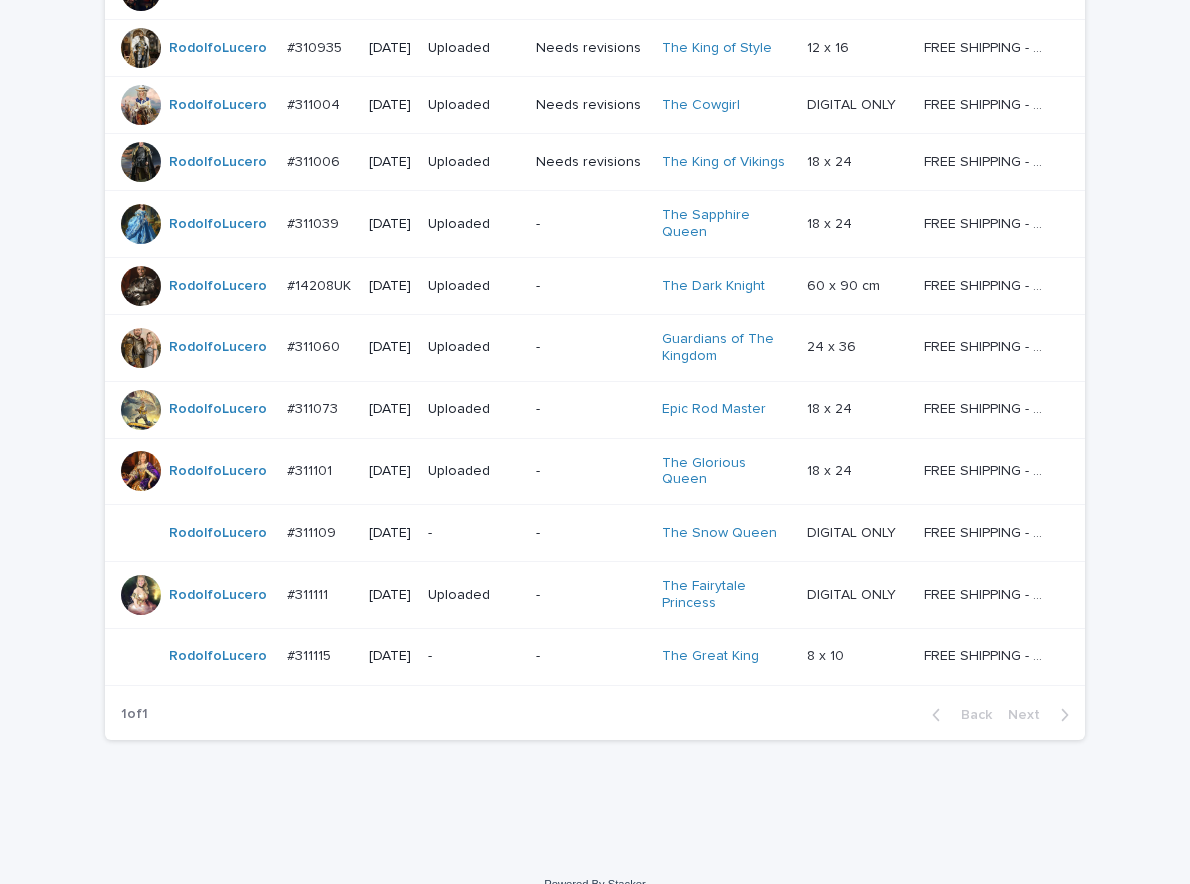 click on "-" at bounding box center (591, 533) 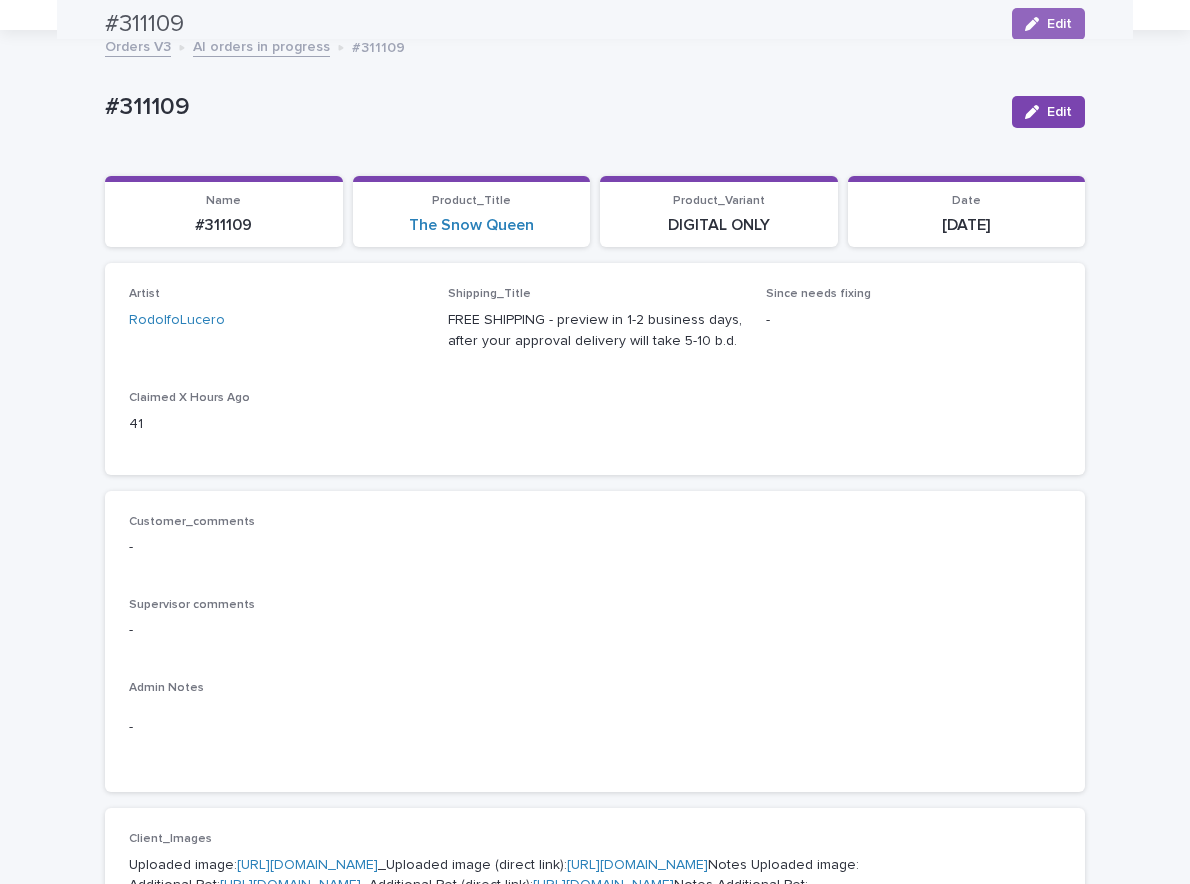 scroll, scrollTop: 64, scrollLeft: 0, axis: vertical 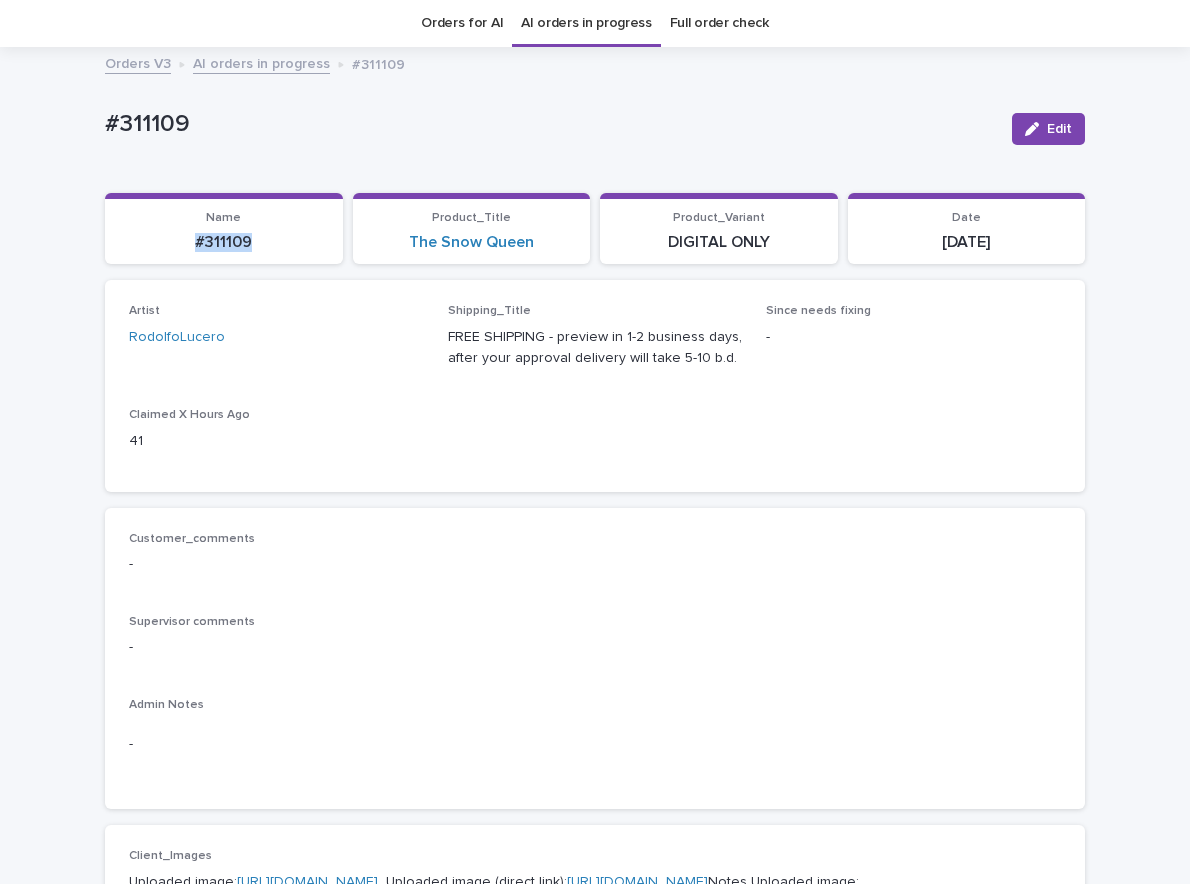 drag, startPoint x: 264, startPoint y: 258, endPoint x: 142, endPoint y: 209, distance: 131.47243 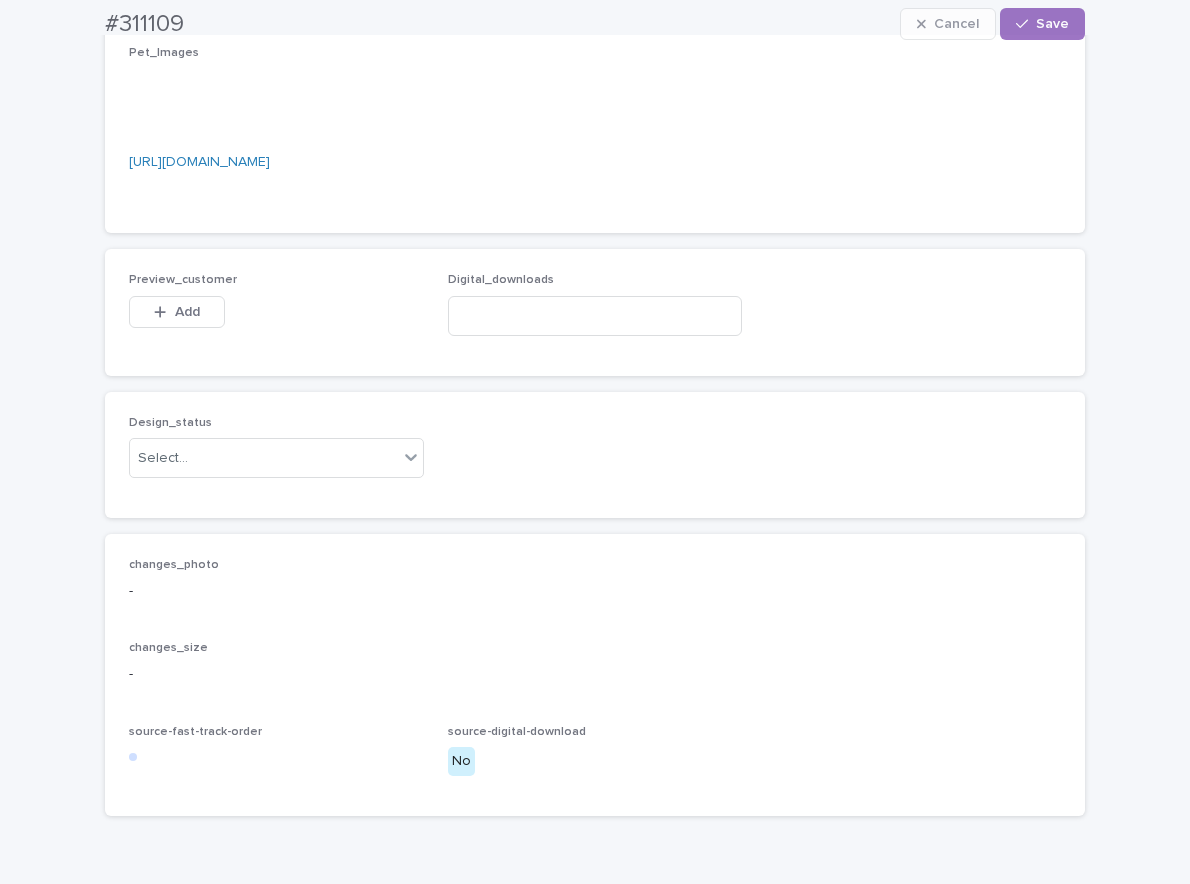 scroll, scrollTop: 1315, scrollLeft: 0, axis: vertical 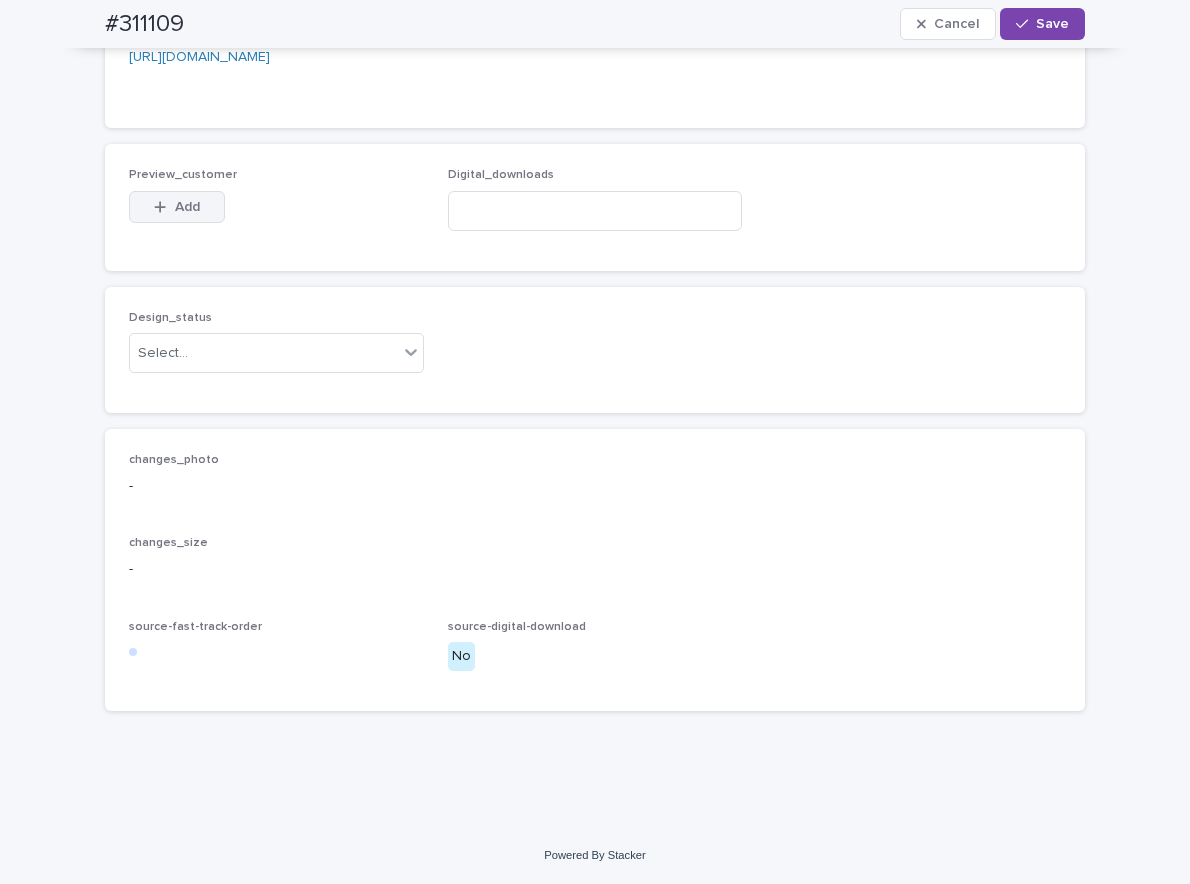 drag, startPoint x: 202, startPoint y: 450, endPoint x: 199, endPoint y: 467, distance: 17.262676 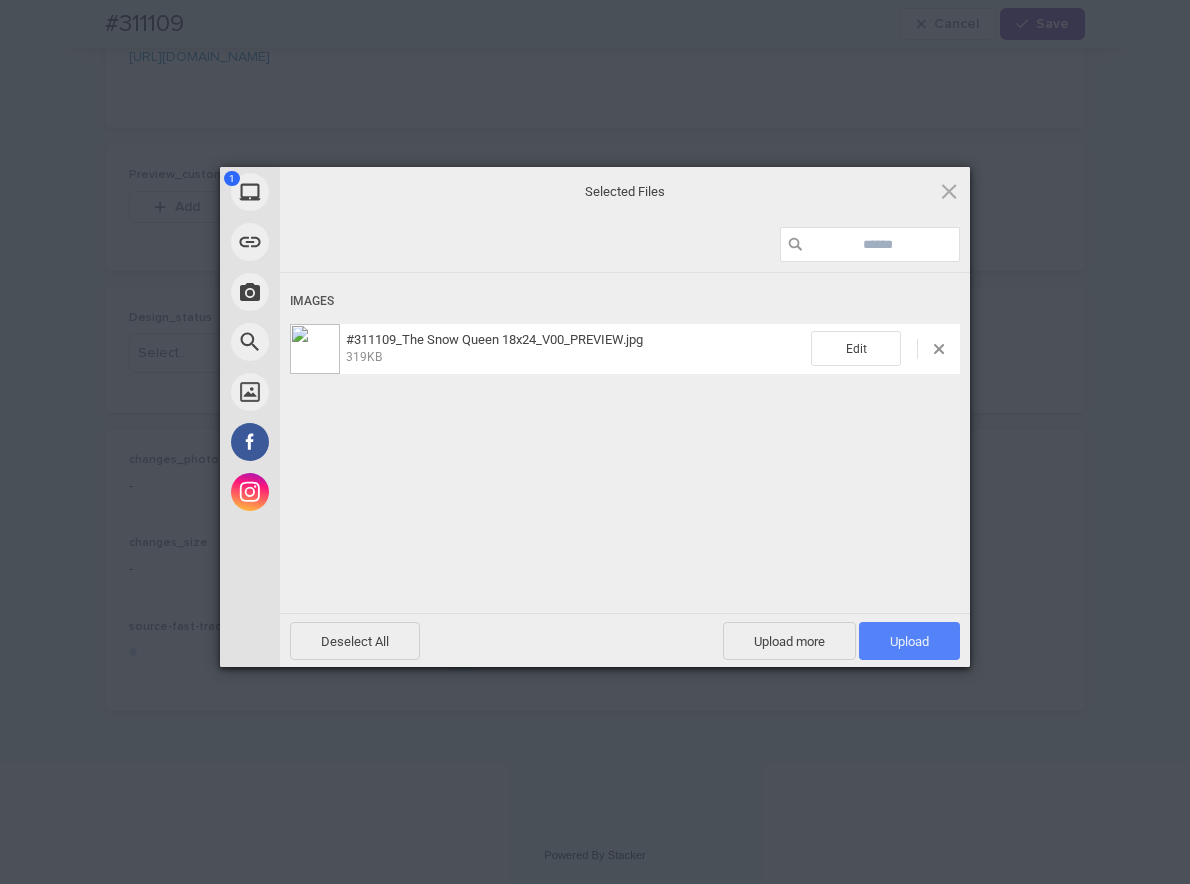 click on "Upload
1" at bounding box center [909, 641] 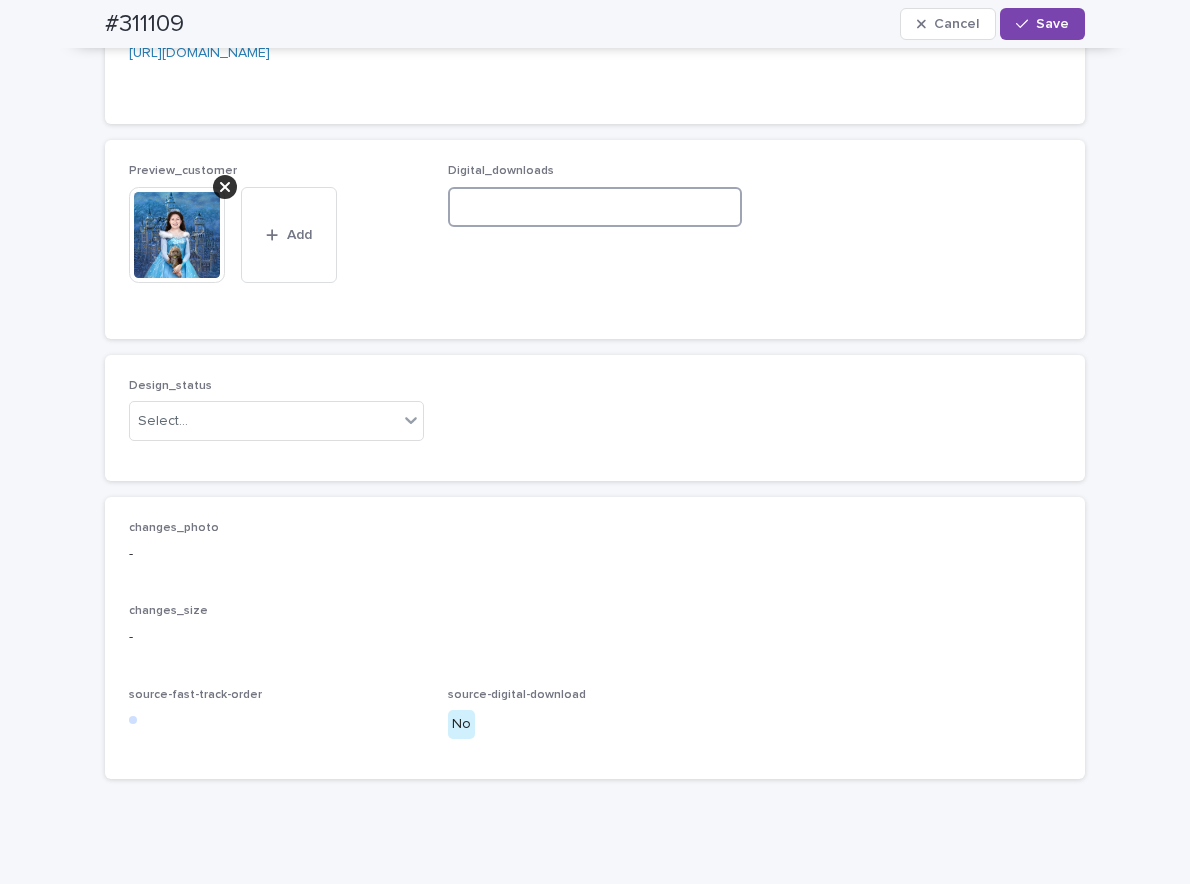 click at bounding box center [595, 207] 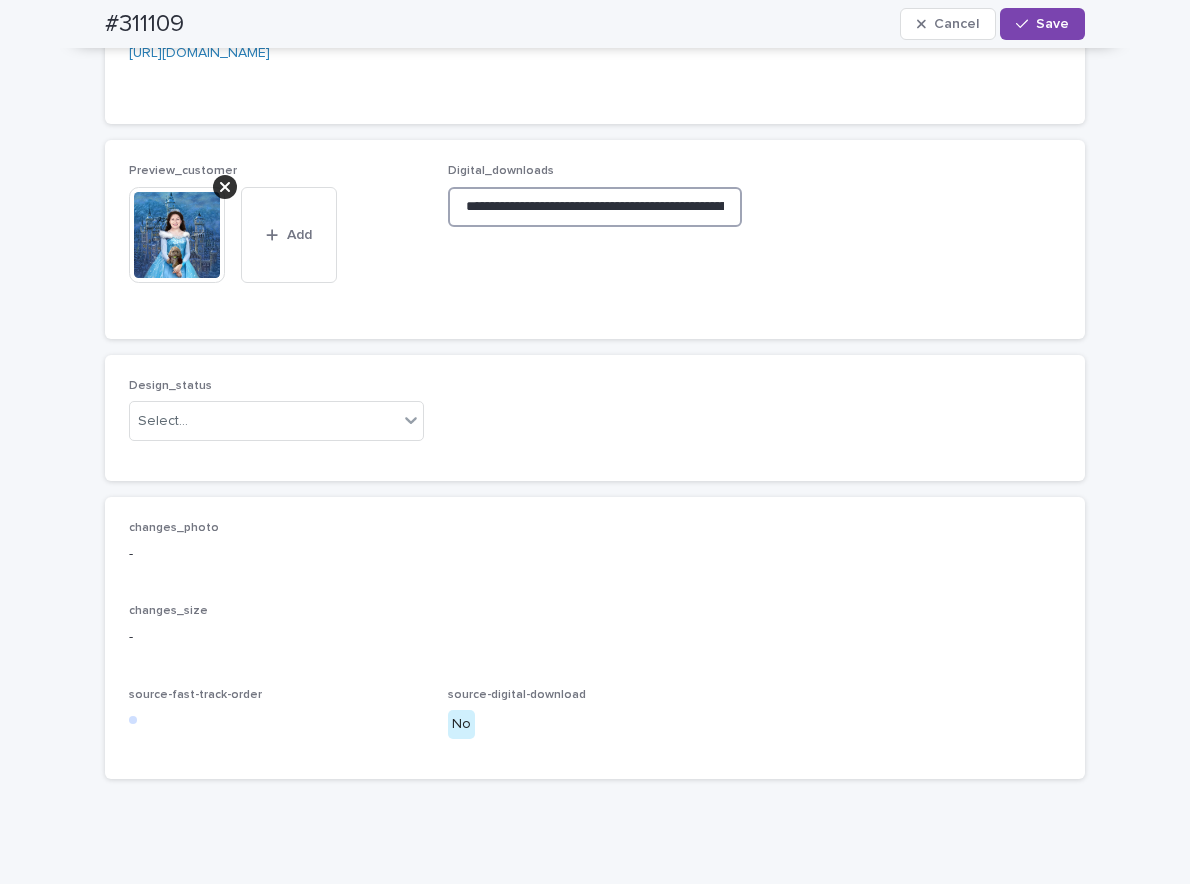 scroll, scrollTop: 0, scrollLeft: 311, axis: horizontal 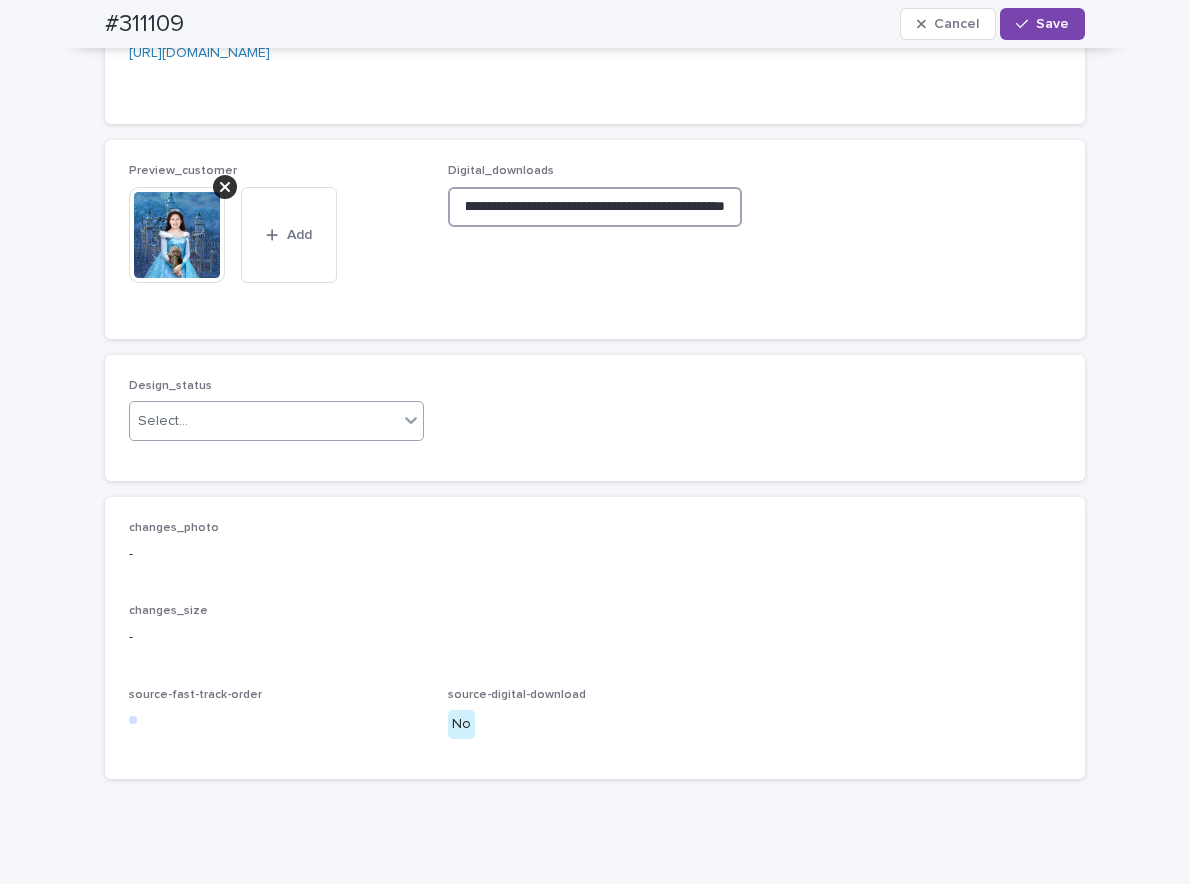 type on "**********" 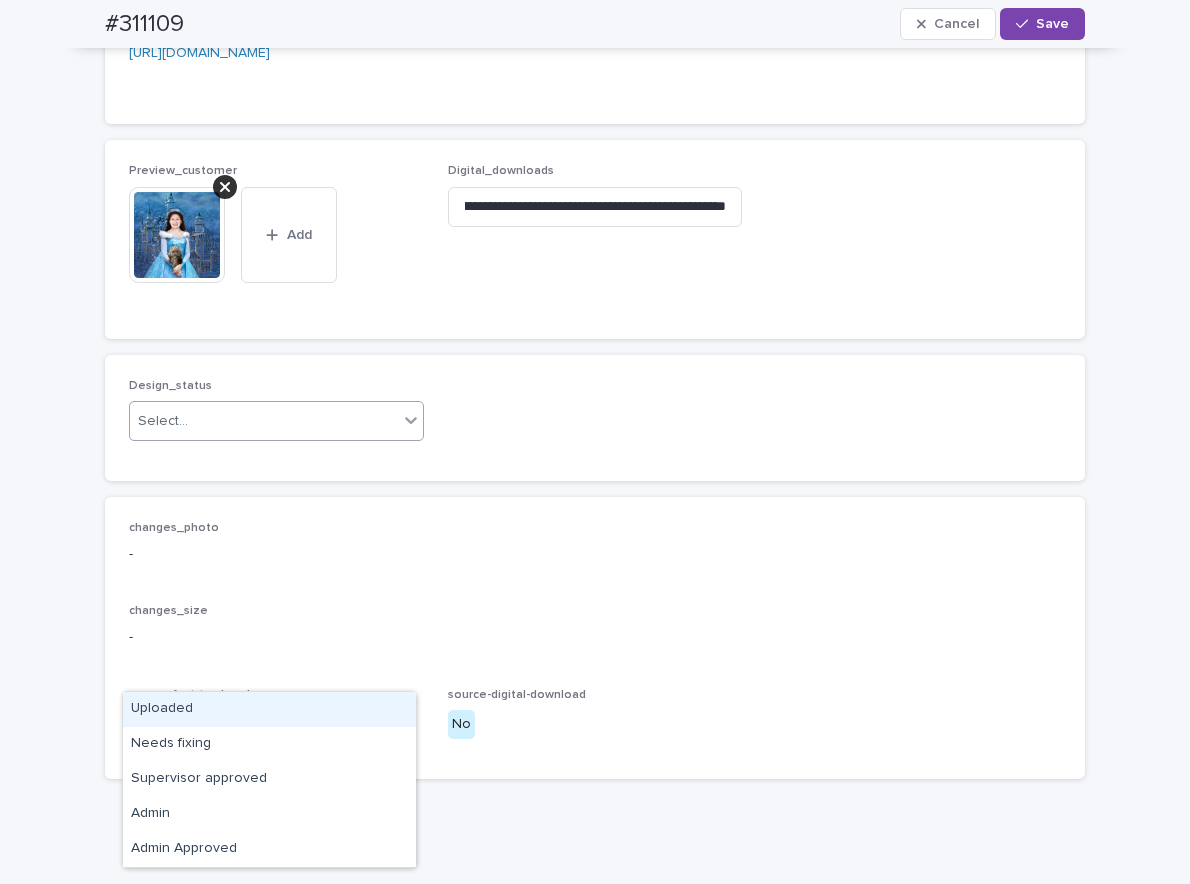 click 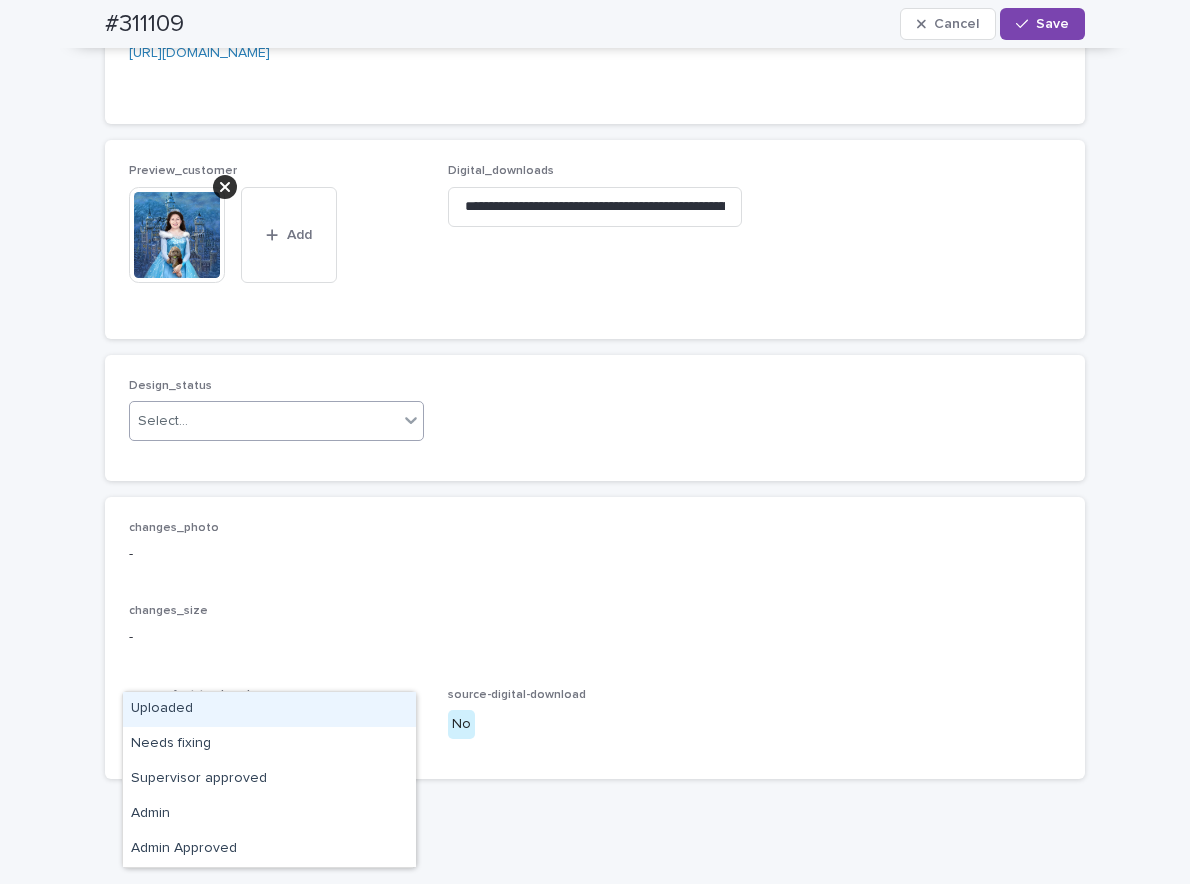 click on "Uploaded" at bounding box center (269, 709) 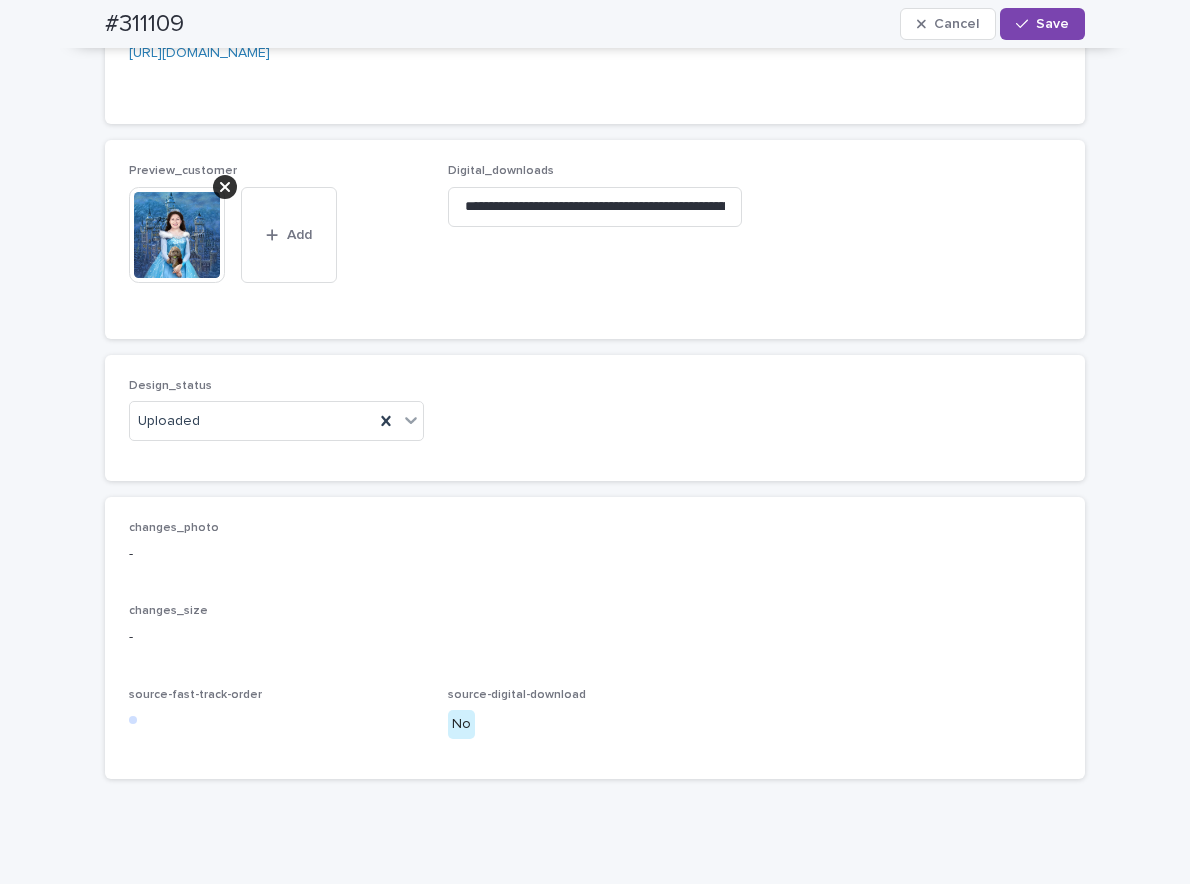 drag, startPoint x: 1030, startPoint y: 41, endPoint x: 1008, endPoint y: 53, distance: 25.059929 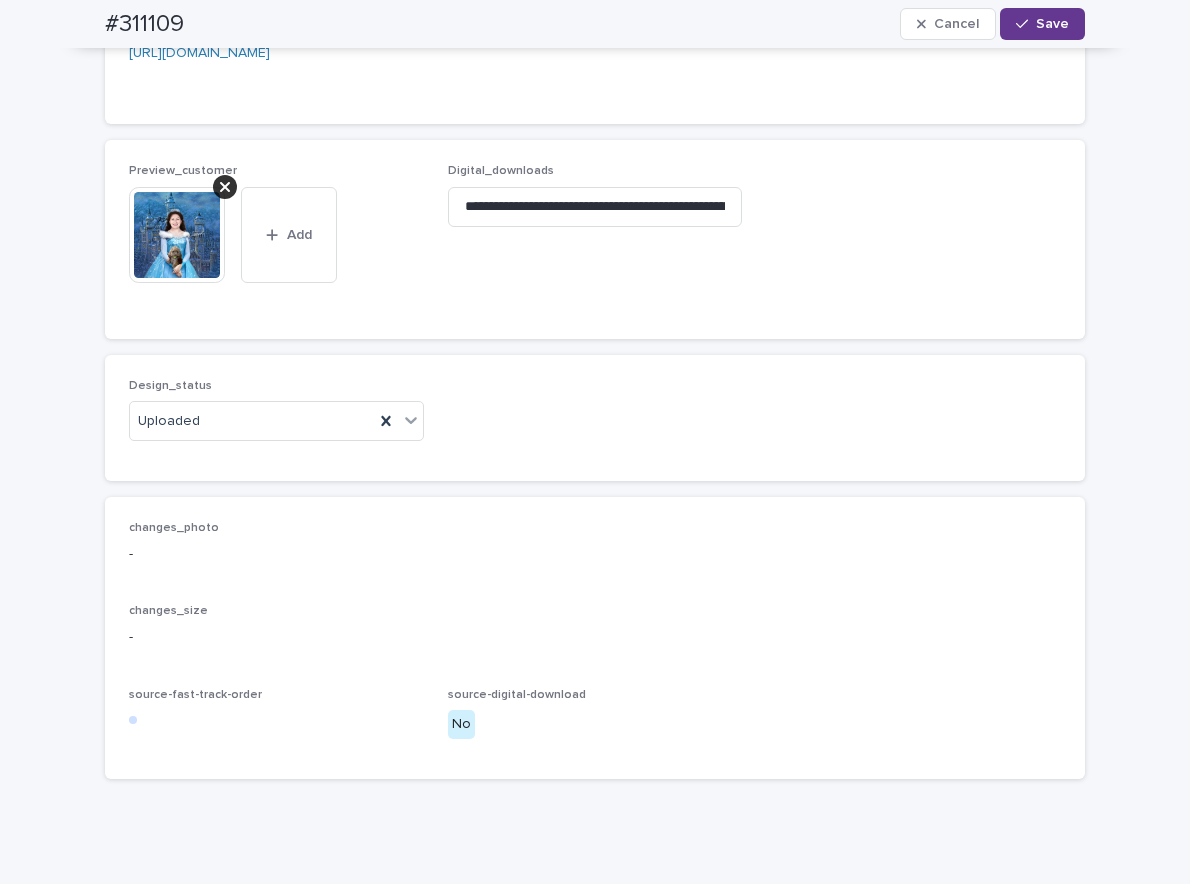 click at bounding box center [1026, 24] 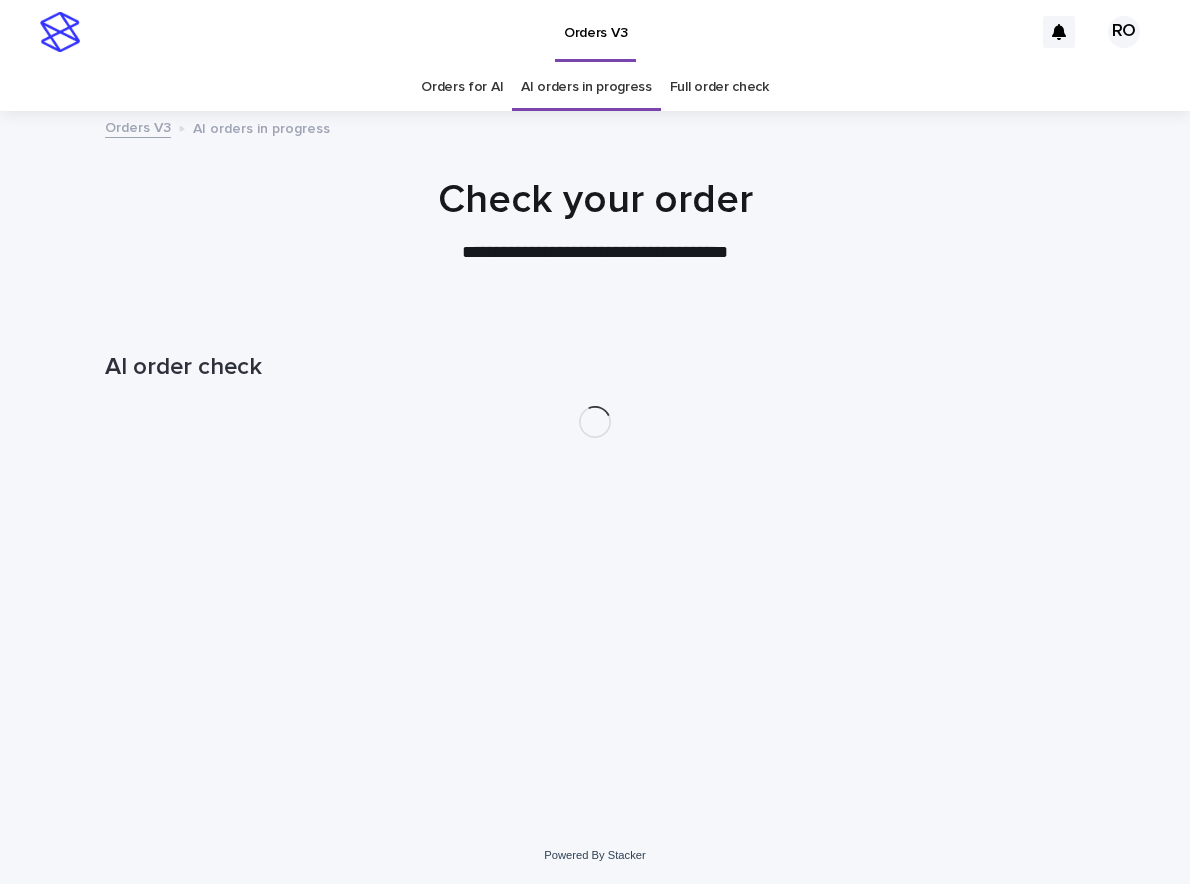 scroll, scrollTop: 0, scrollLeft: 0, axis: both 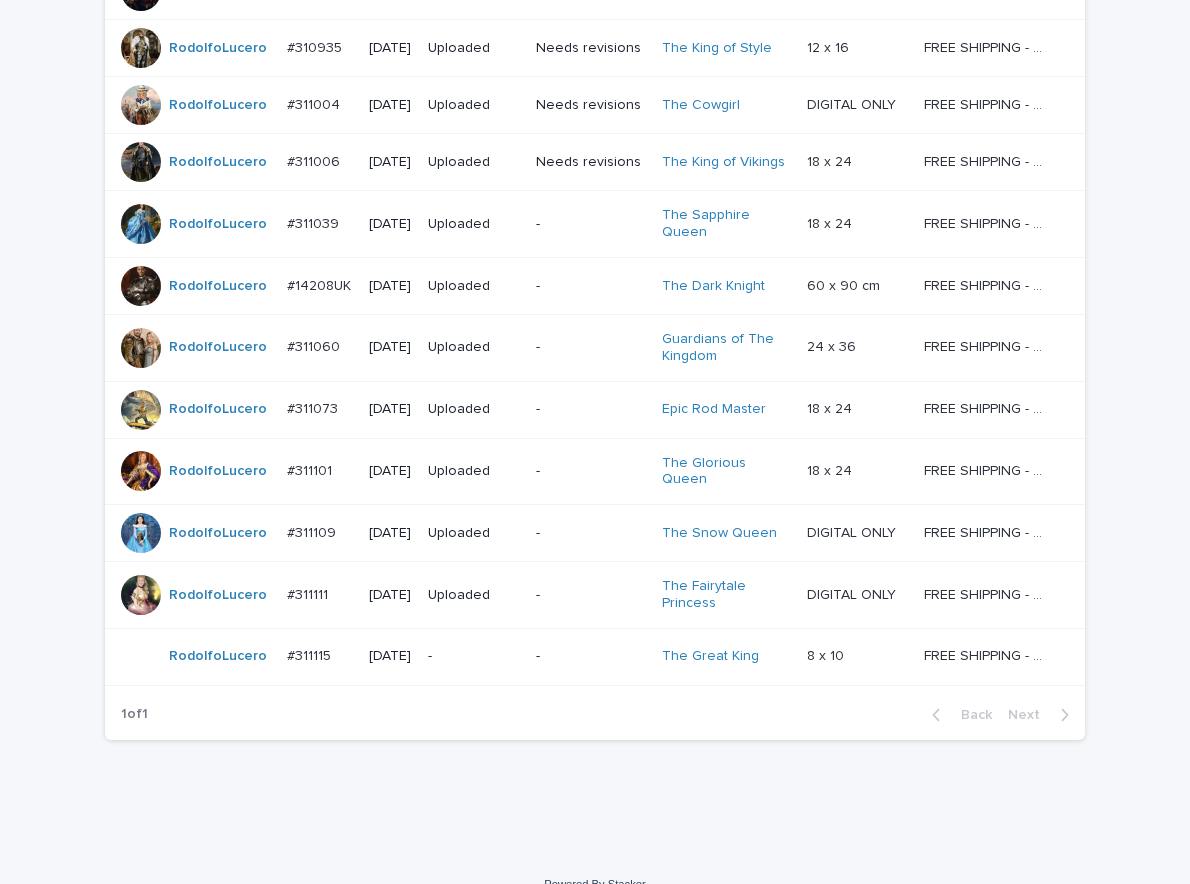 click on "-" at bounding box center (474, 656) 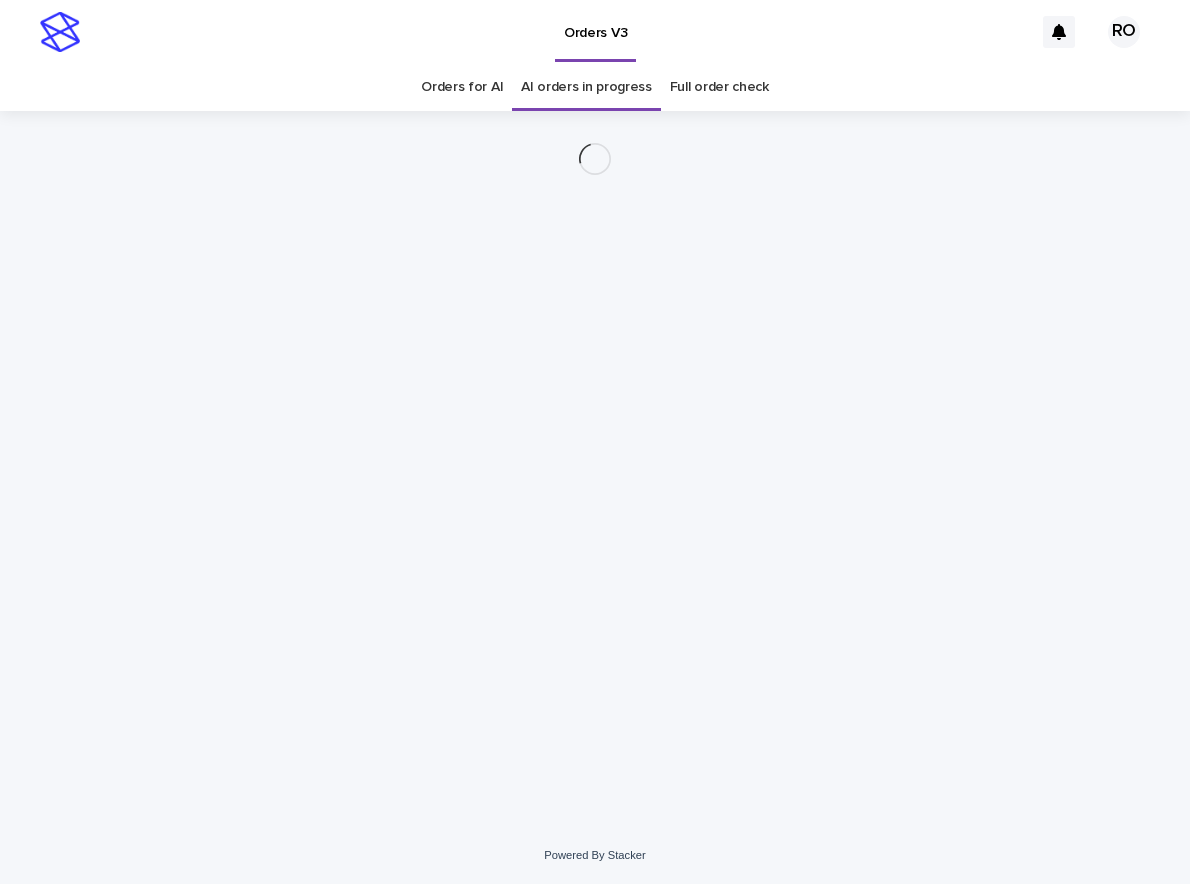 scroll, scrollTop: 0, scrollLeft: 0, axis: both 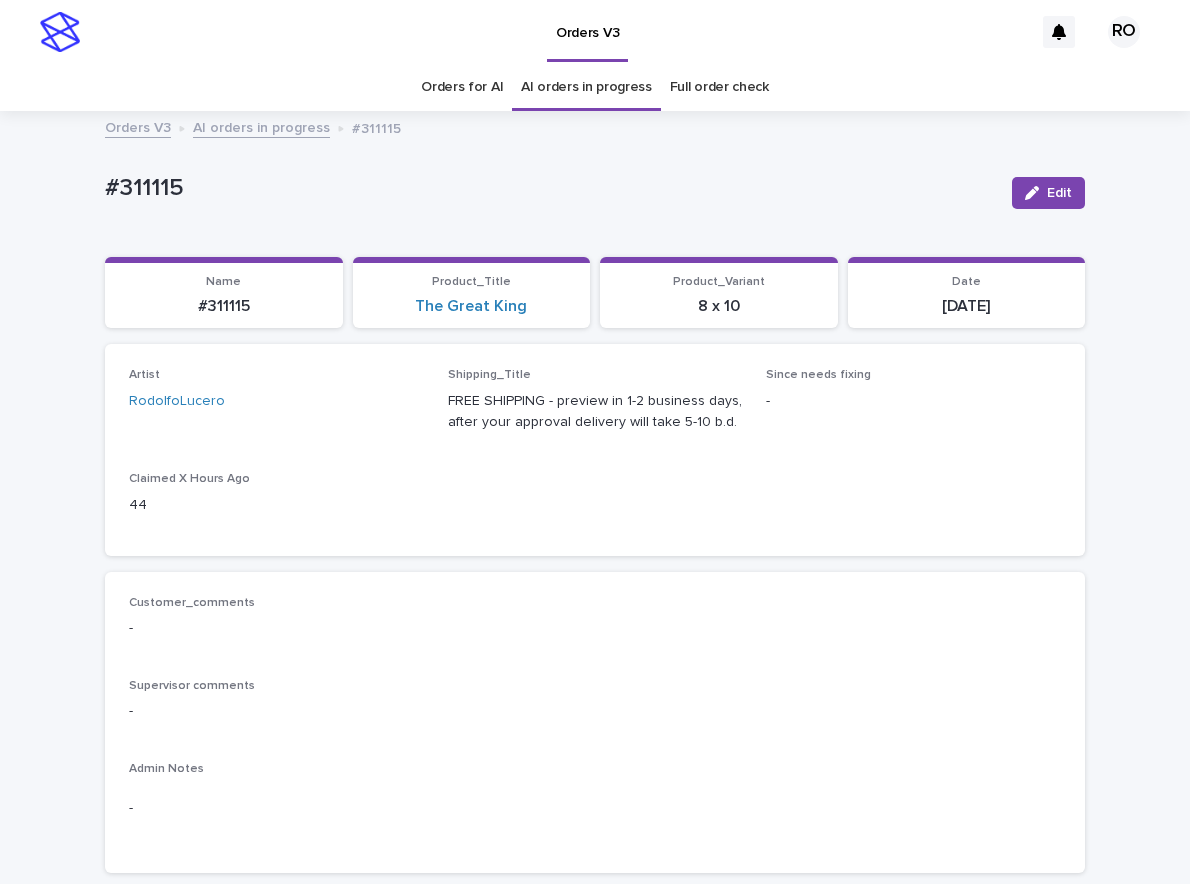 click on "#311115" at bounding box center [224, 306] 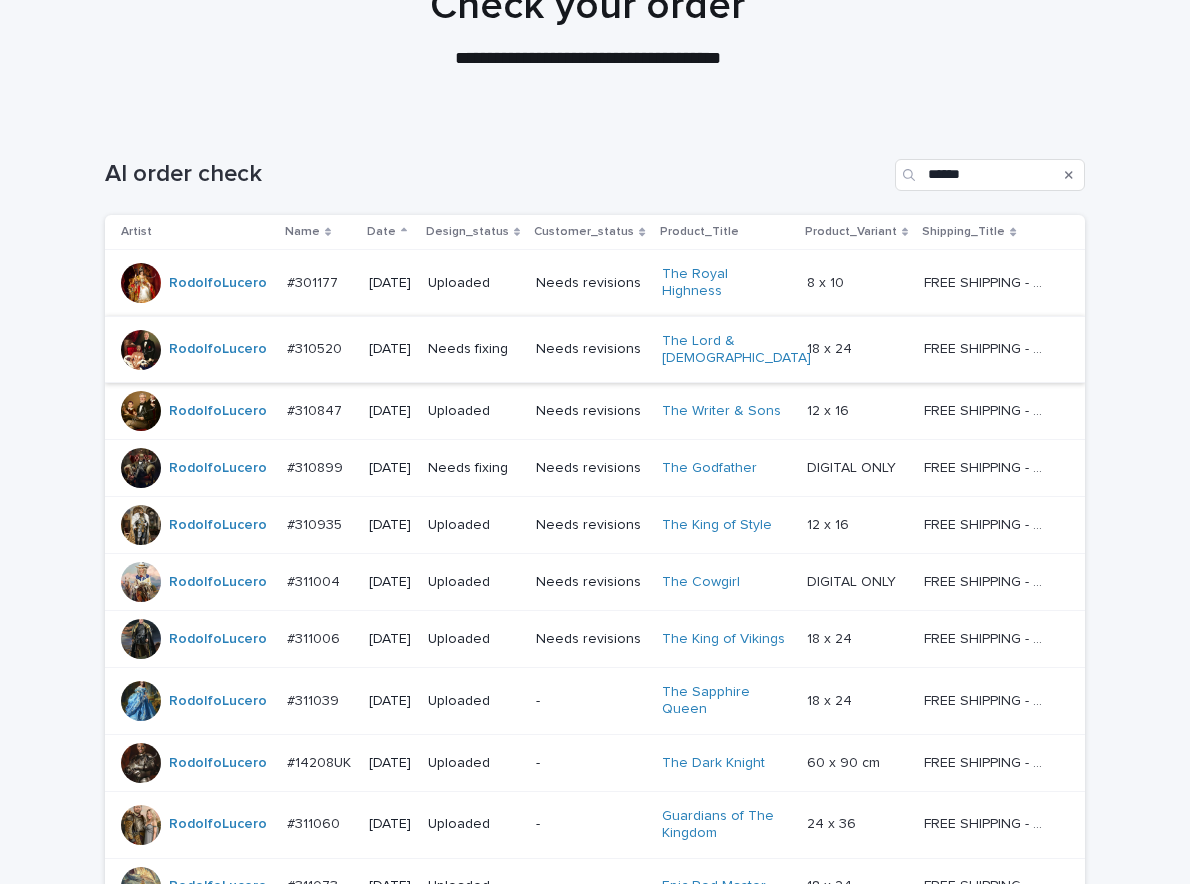 scroll, scrollTop: 218, scrollLeft: 0, axis: vertical 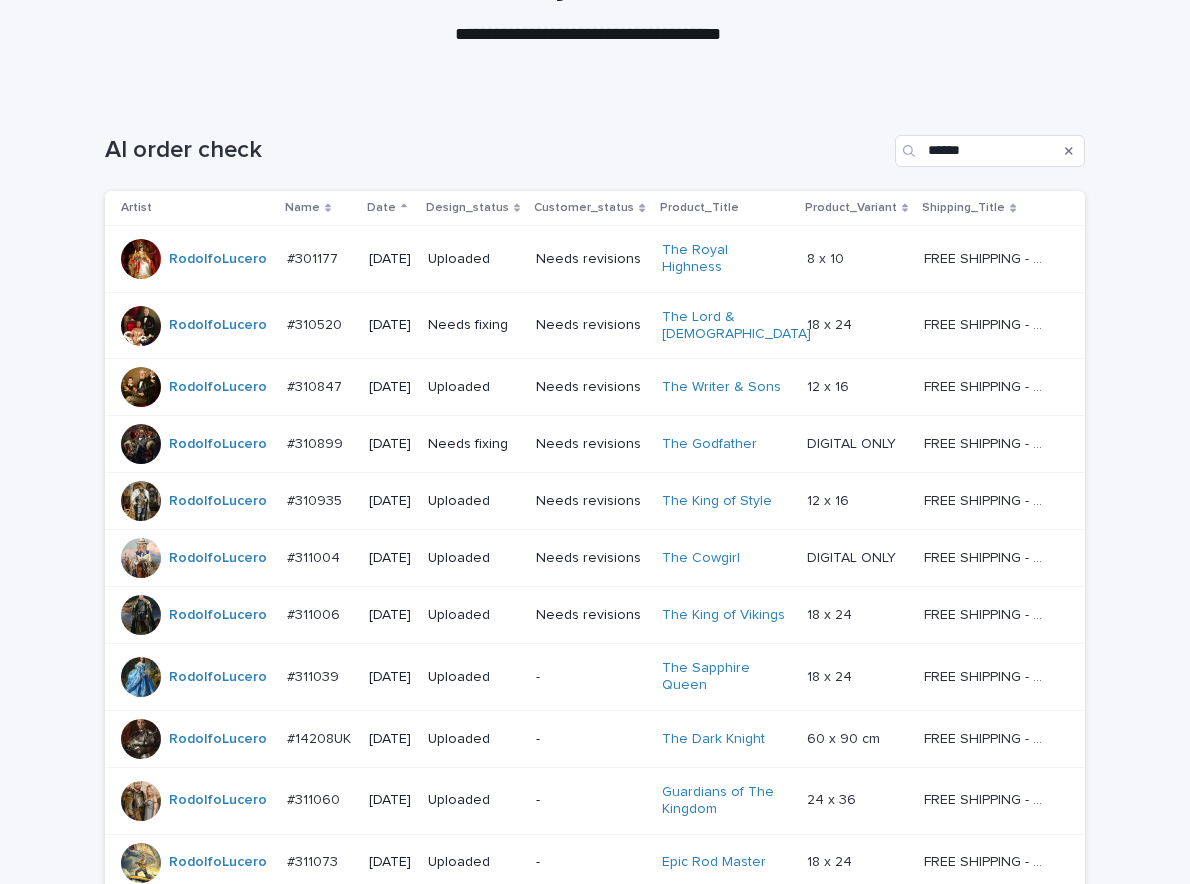 click on "Needs revisions" at bounding box center (591, 444) 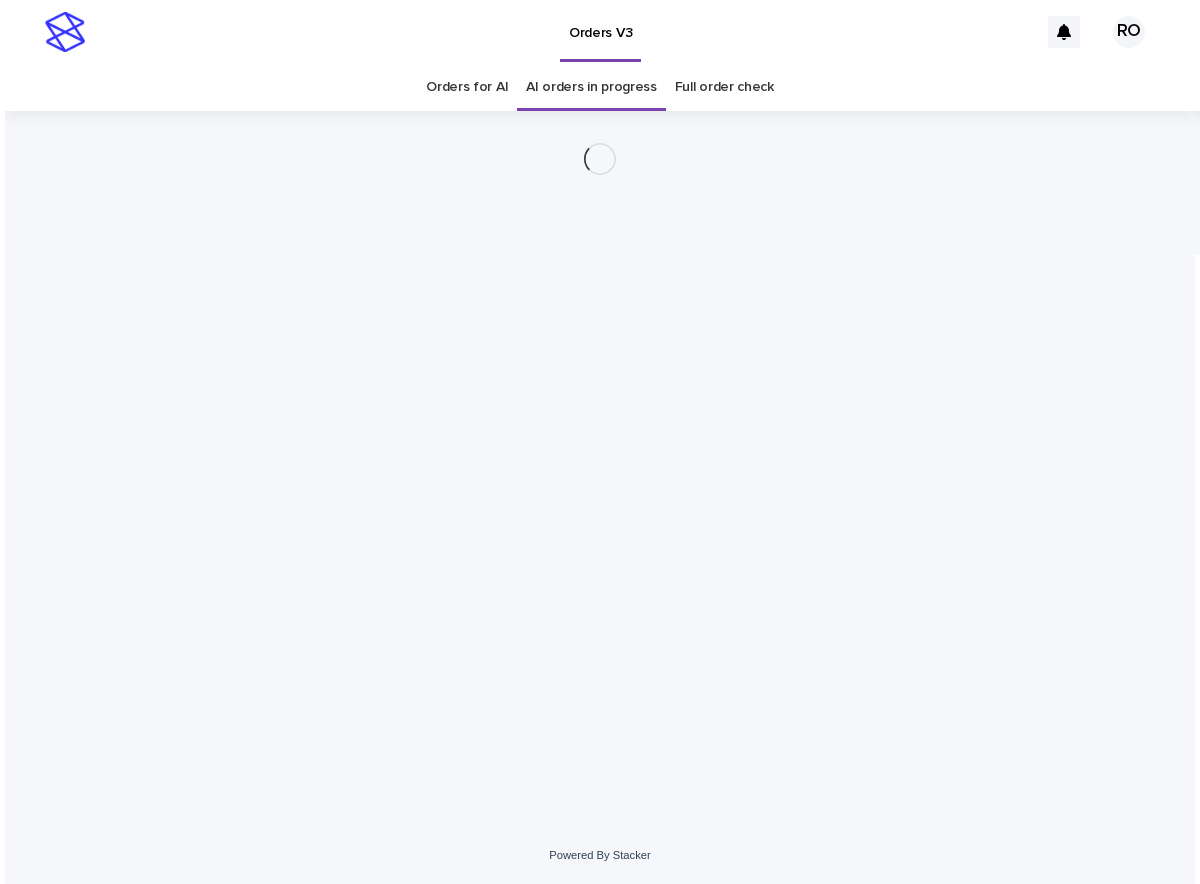 scroll, scrollTop: 0, scrollLeft: 0, axis: both 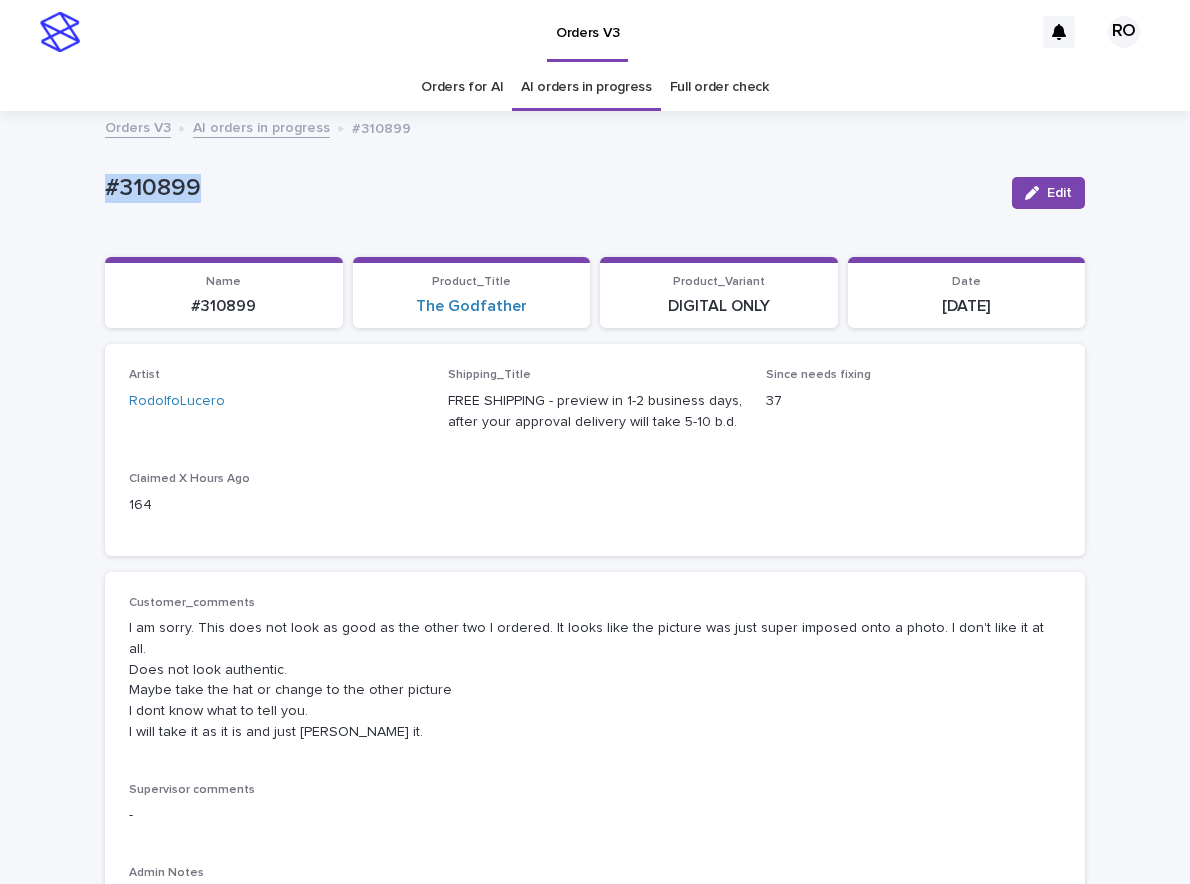 drag, startPoint x: 259, startPoint y: 198, endPoint x: 103, endPoint y: 215, distance: 156.92355 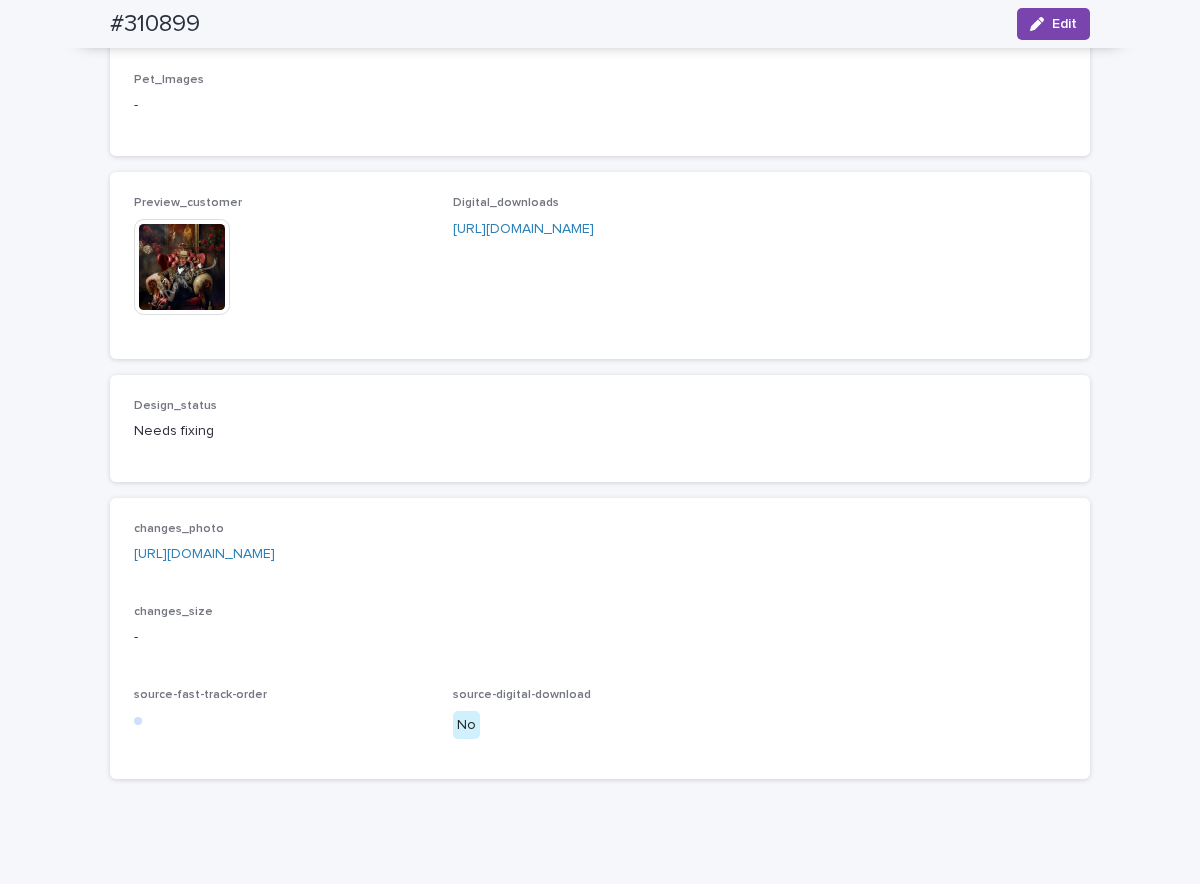 scroll, scrollTop: 1244, scrollLeft: 0, axis: vertical 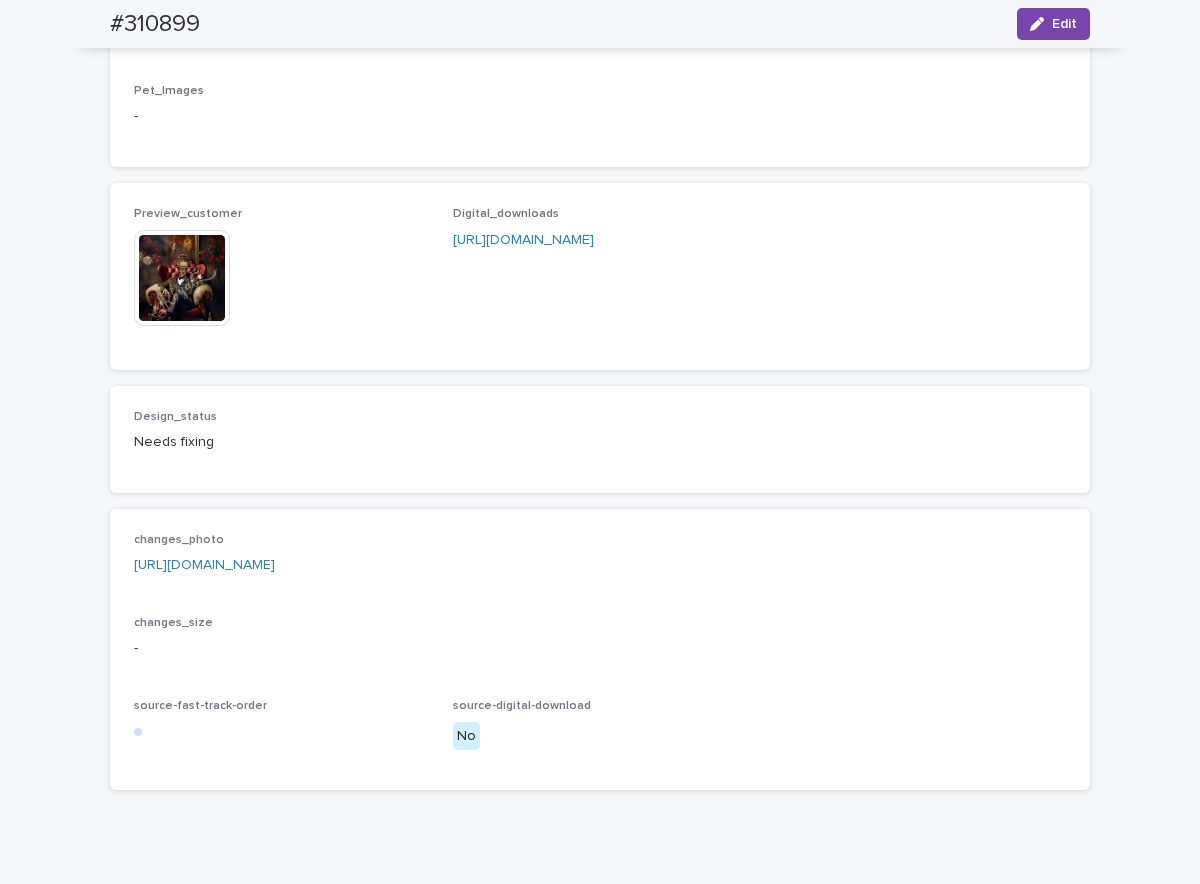 click on "https://drive.google.com/file/d/1LlOh7hFFbefzPZPjdgOHXTWf2VcYZx27/view?usp=sharing" at bounding box center (204, 565) 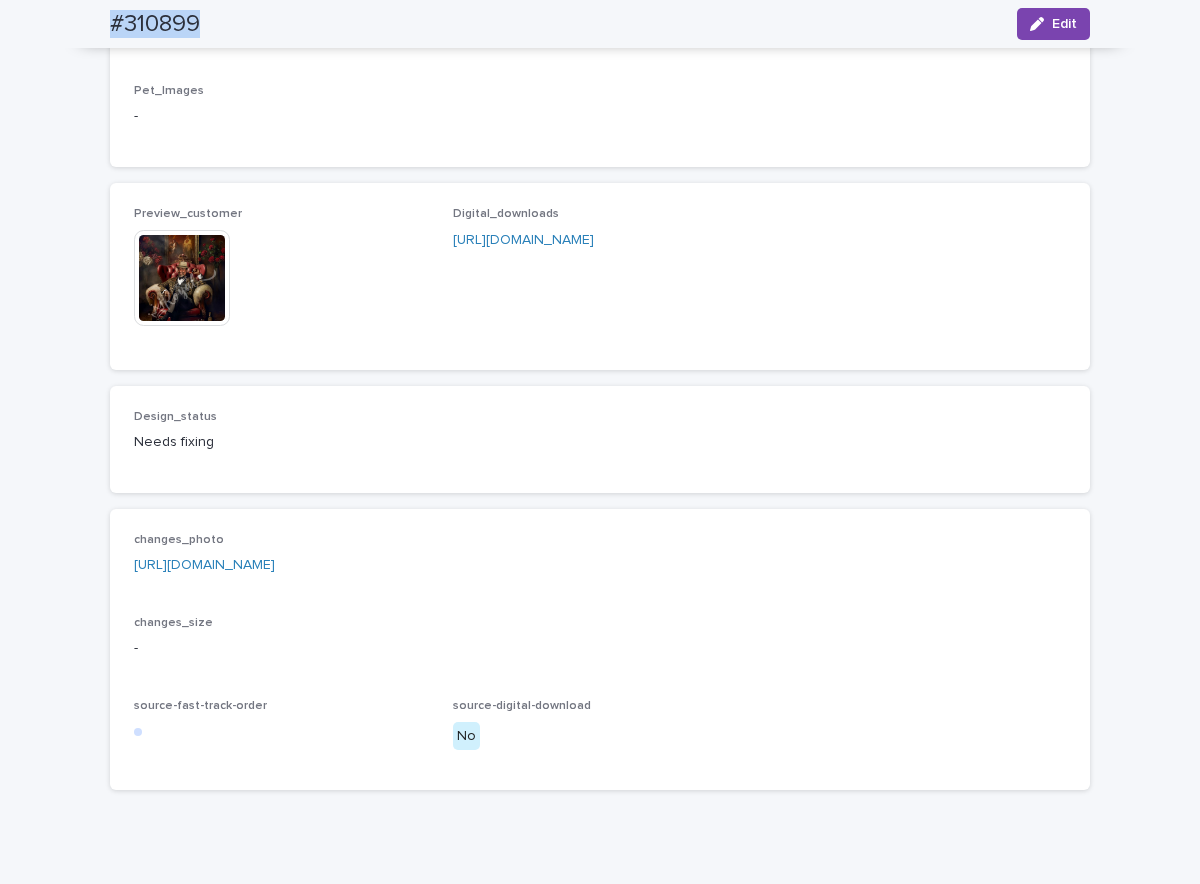 drag, startPoint x: 211, startPoint y: 26, endPoint x: 61, endPoint y: 1, distance: 152.06906 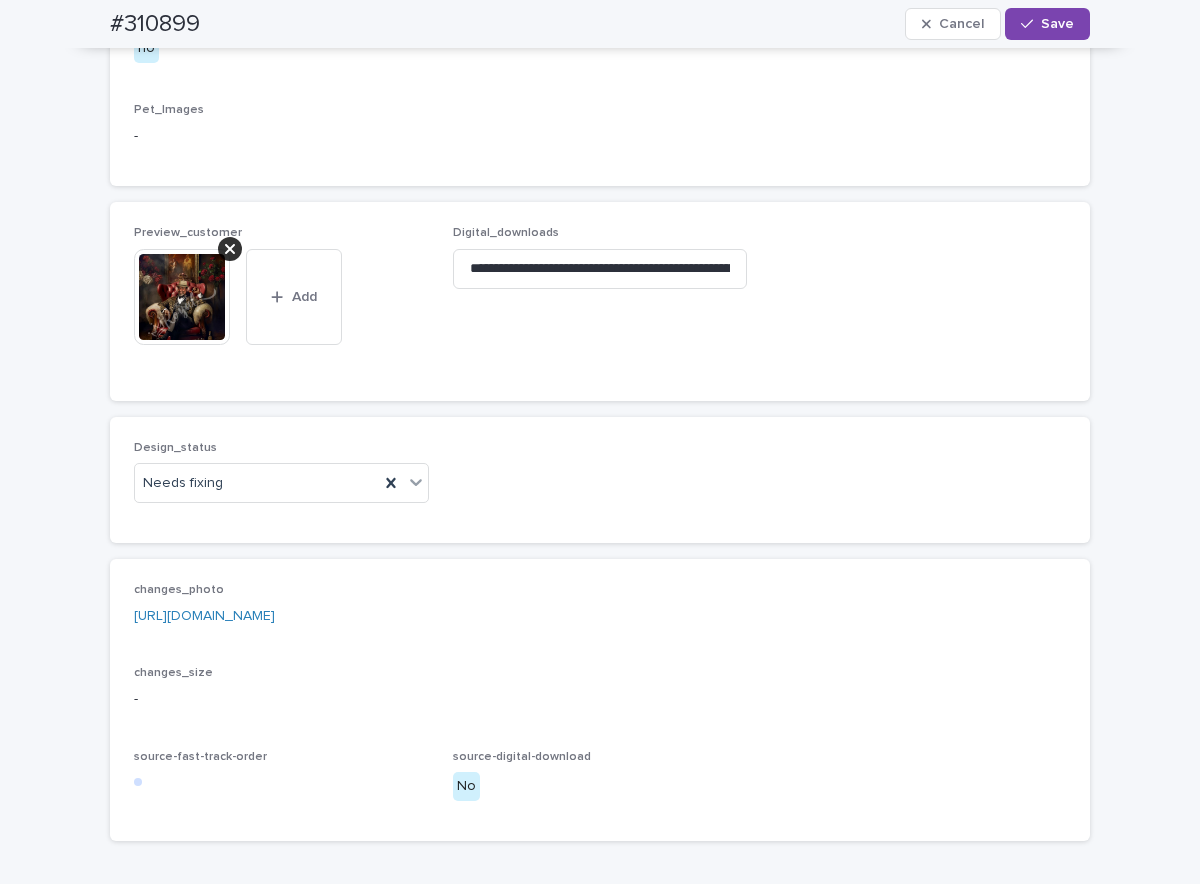 click 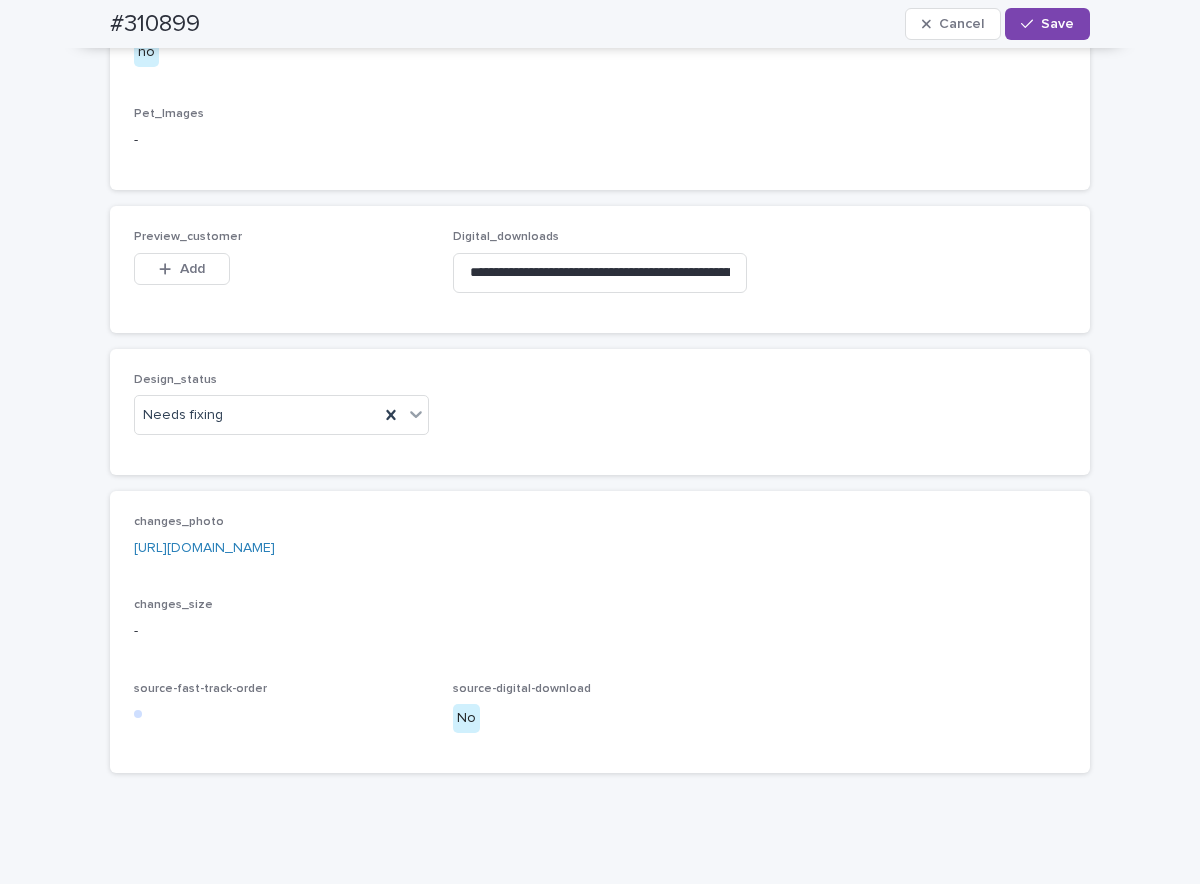 scroll, scrollTop: 1208, scrollLeft: 0, axis: vertical 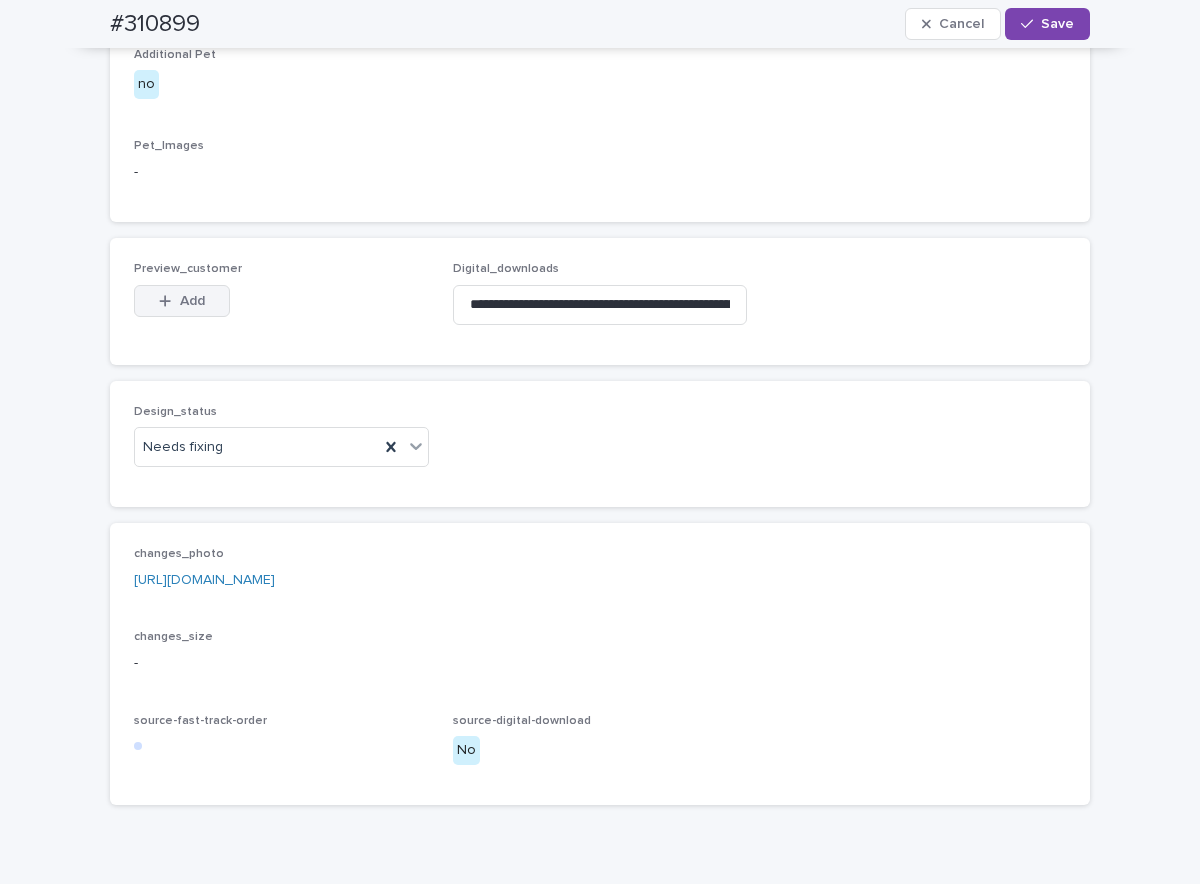click on "Add" at bounding box center (182, 301) 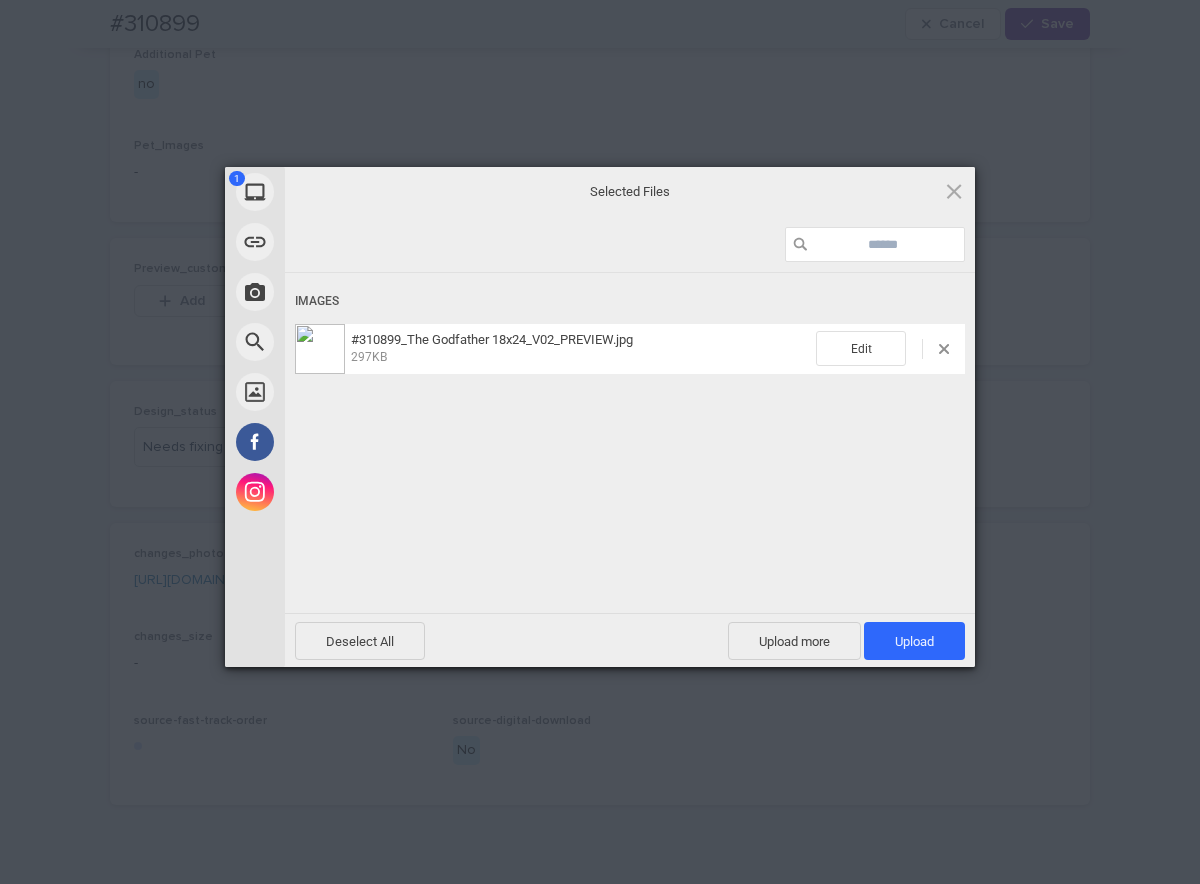 drag, startPoint x: 917, startPoint y: 644, endPoint x: 881, endPoint y: 605, distance: 53.075417 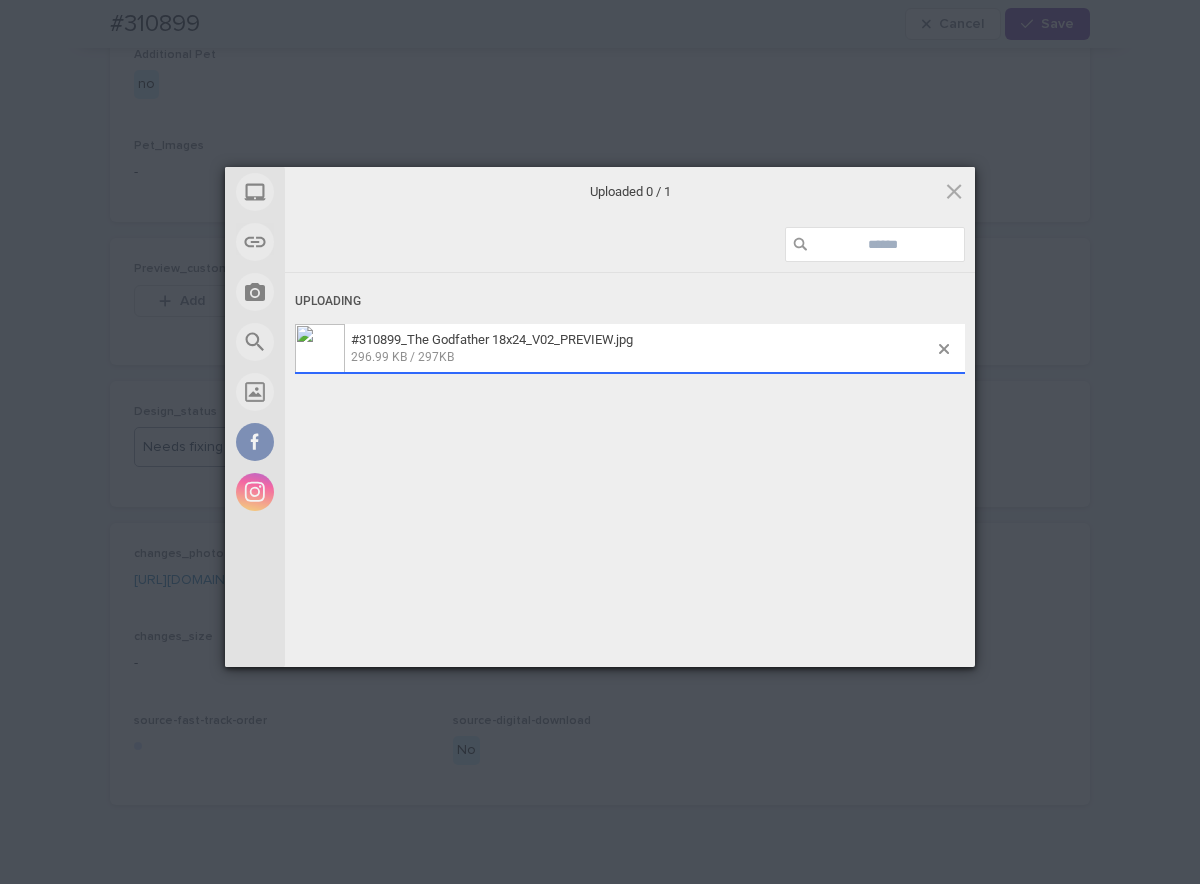 scroll, scrollTop: 1244, scrollLeft: 0, axis: vertical 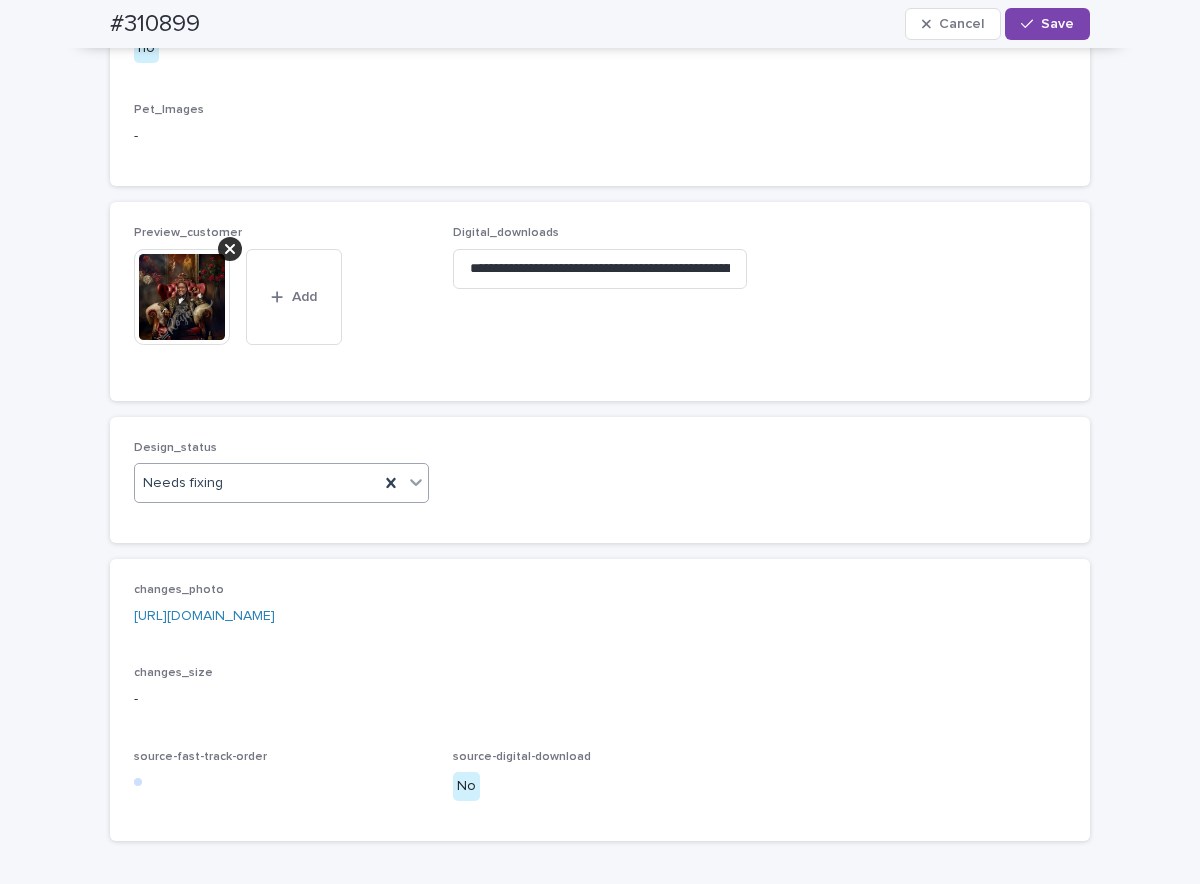 click at bounding box center (416, 482) 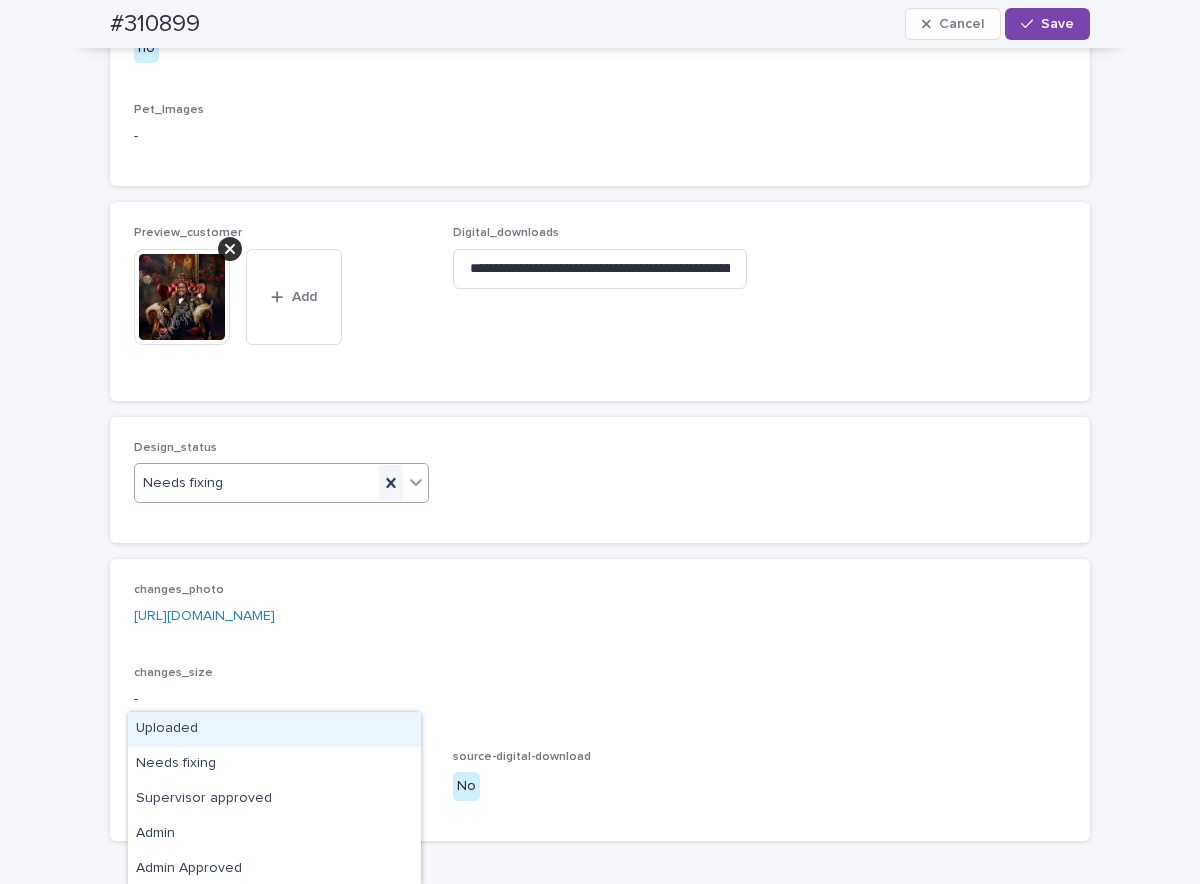 click on "Uploaded" at bounding box center (274, 729) 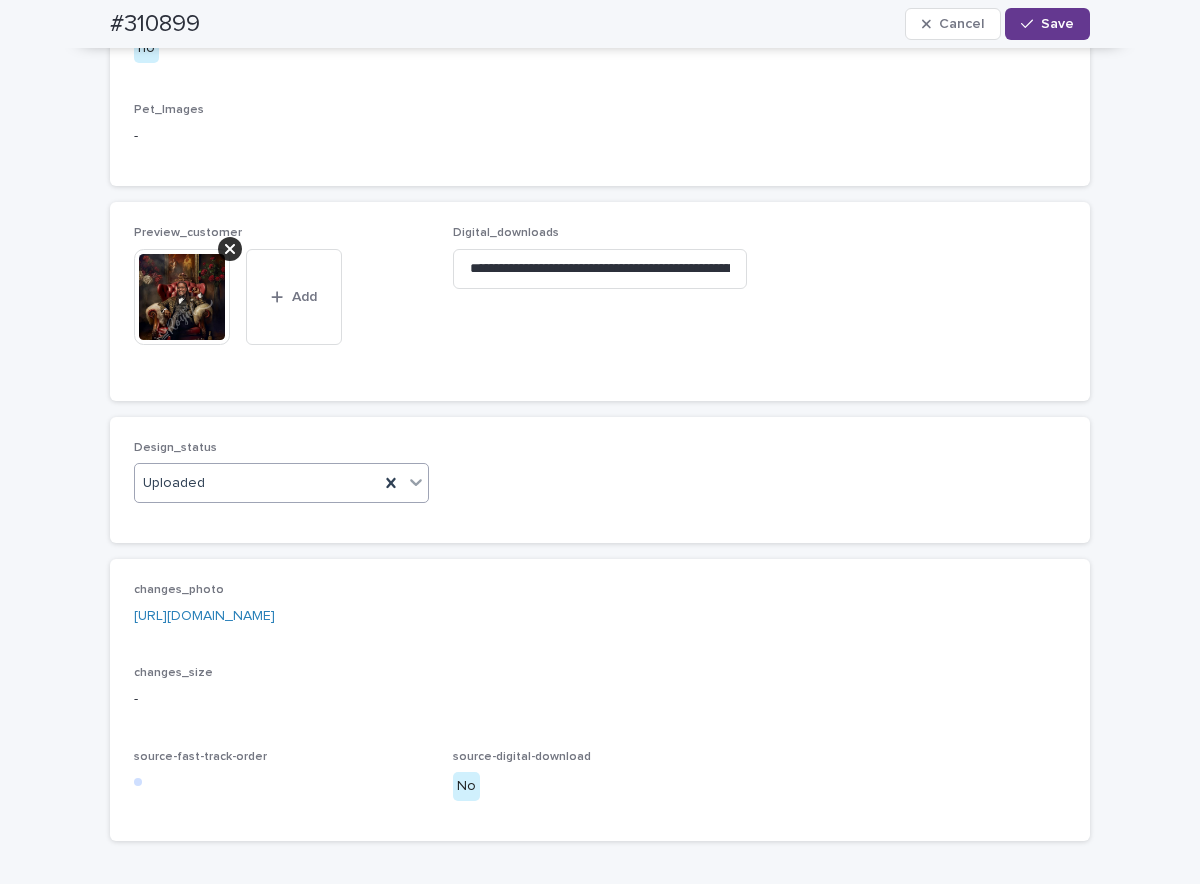 click on "Save" at bounding box center [1047, 24] 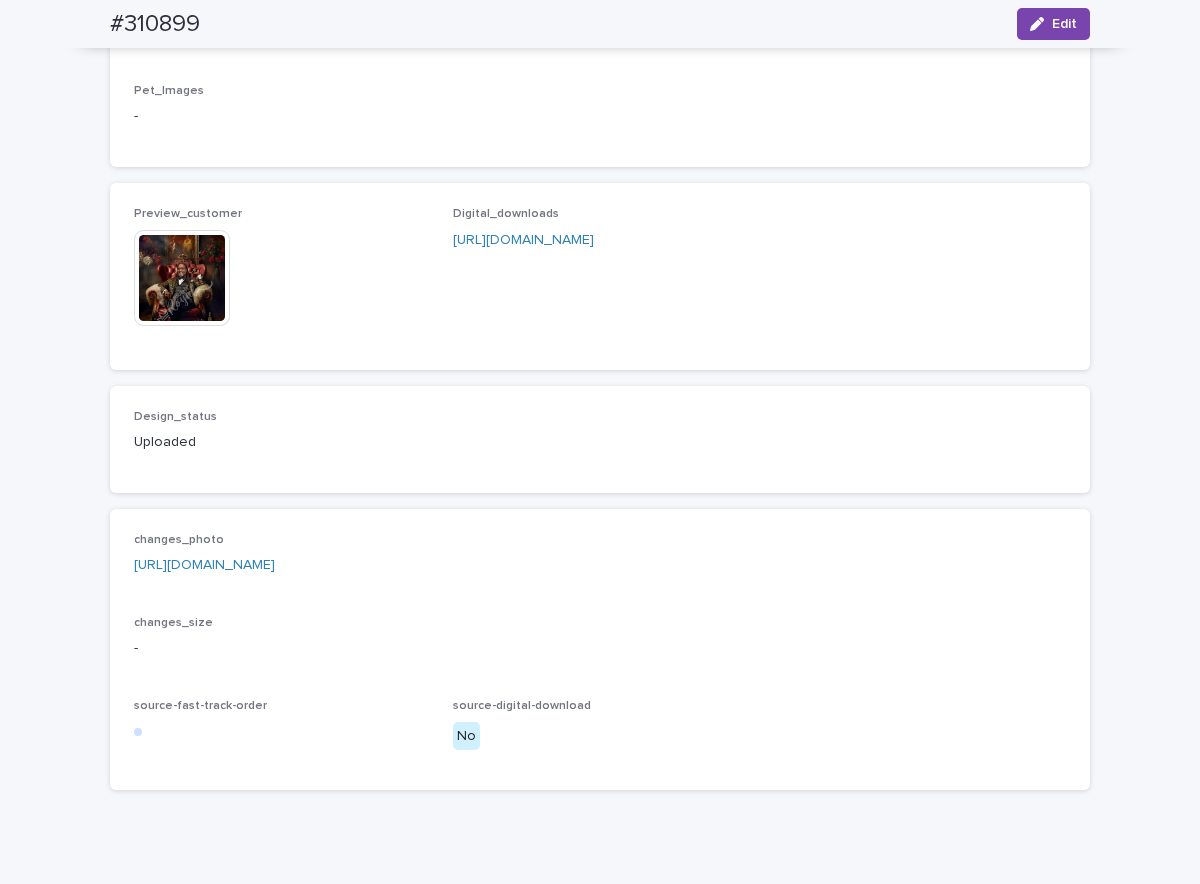 scroll, scrollTop: 1219, scrollLeft: 0, axis: vertical 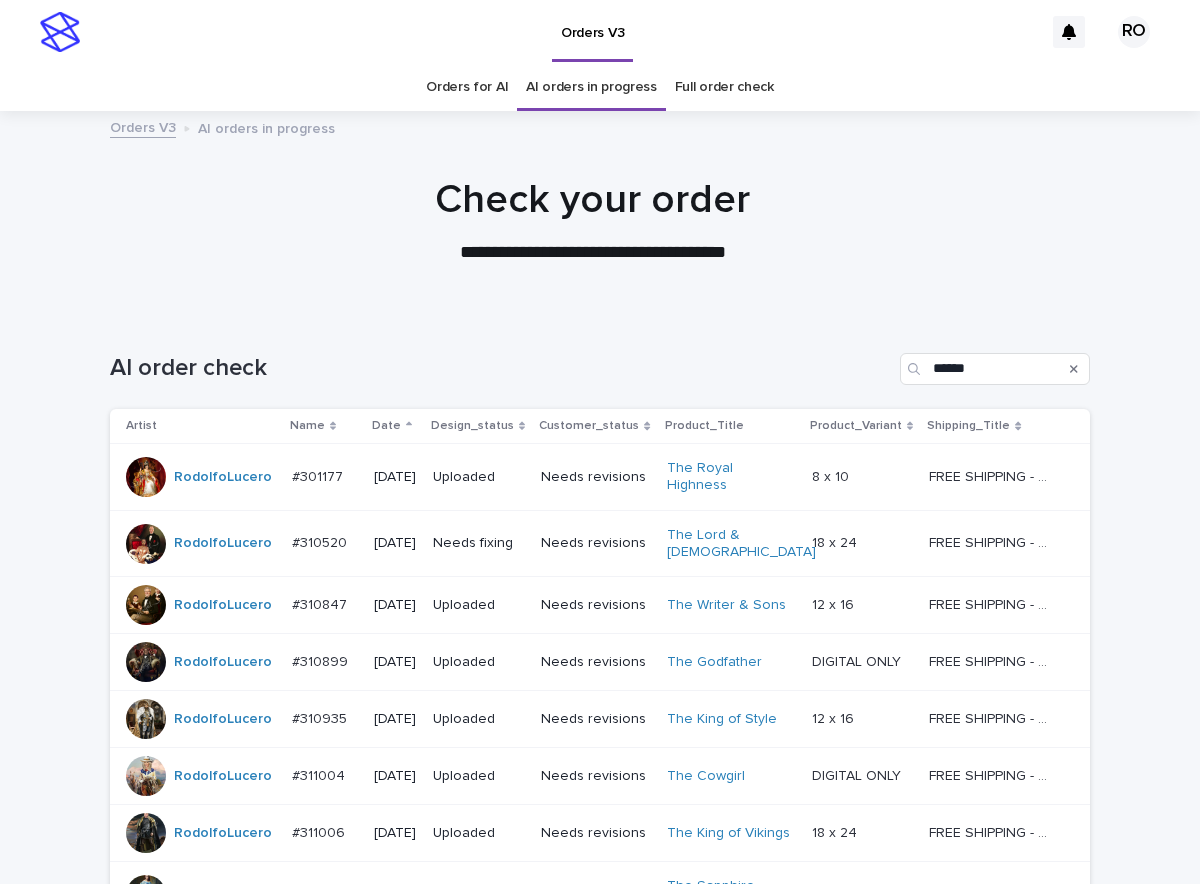 click on "Loading... Saving… Loading... Saving… AI order check ****** Artist Name Date Design_status Customer_status Product_Title Product_Variant Shipping_Title RodolfoLucero   #301177 #301177   2025-05-21 Uploaded Needs revisions The Royal Highness   8 x 10 8 x 10   FREE SHIPPING - preview in 1-2 business days, delivery in 5-10 business days after your approval. FREE SHIPPING - preview in 1-2 business days, delivery in 5-10 business days after your approval.   RodolfoLucero   #310520 #310520   2025-06-25 Needs fixing Needs revisions The Lord & Lady   18 x 24 18 x 24   FREE SHIPPING - preview in 1-2 business days, after your approval delivery will take 5-10 b.d. FREE SHIPPING - preview in 1-2 business days, after your approval delivery will take 5-10 b.d.   RodolfoLucero   #310847 #310847   2025-07-02 Uploaded Needs revisions The Writer & Sons   12 x 16 12 x 16   FREE SHIPPING - preview in 1-2 business days, after your approval delivery will take 5-10 b.d.   RodolfoLucero   #310899 #310899   2025-07-03" at bounding box center [600, 920] 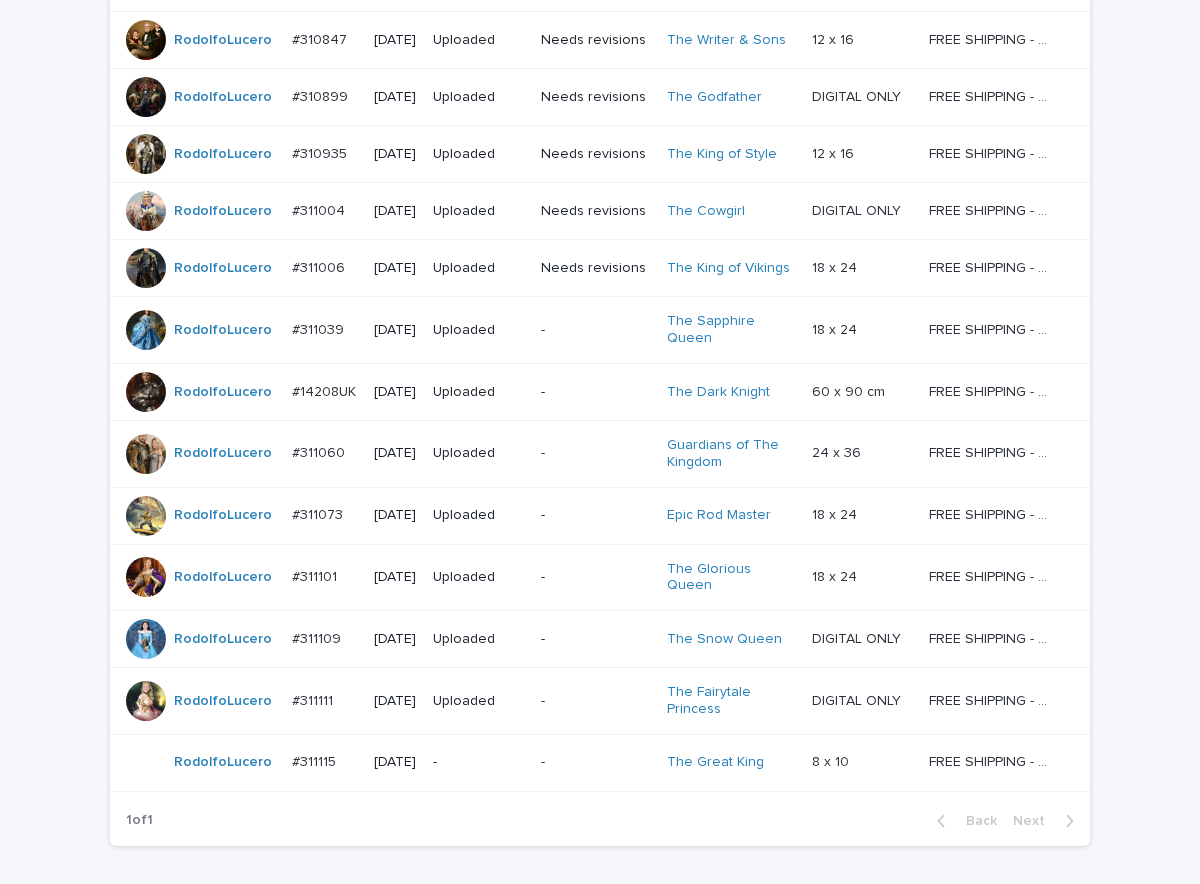 scroll, scrollTop: 671, scrollLeft: 0, axis: vertical 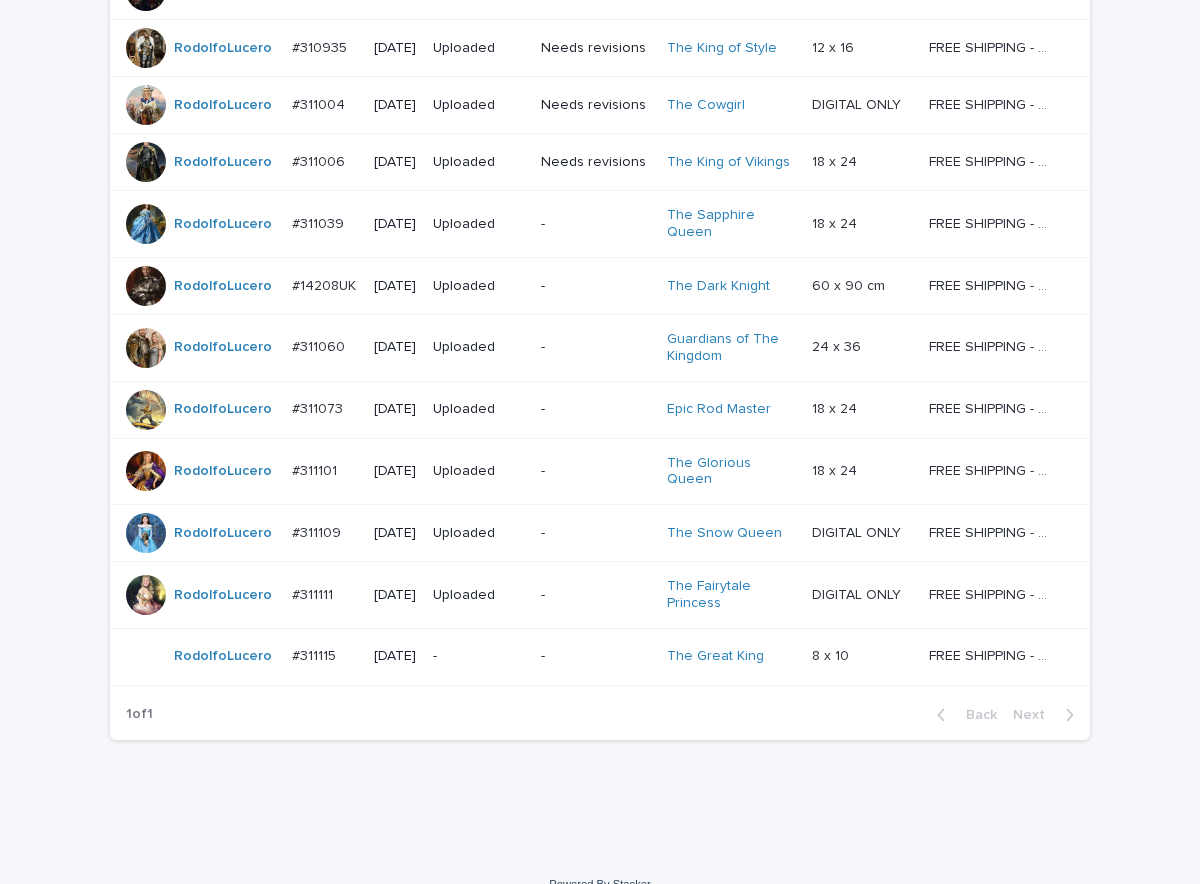 click on "-" at bounding box center [479, 656] 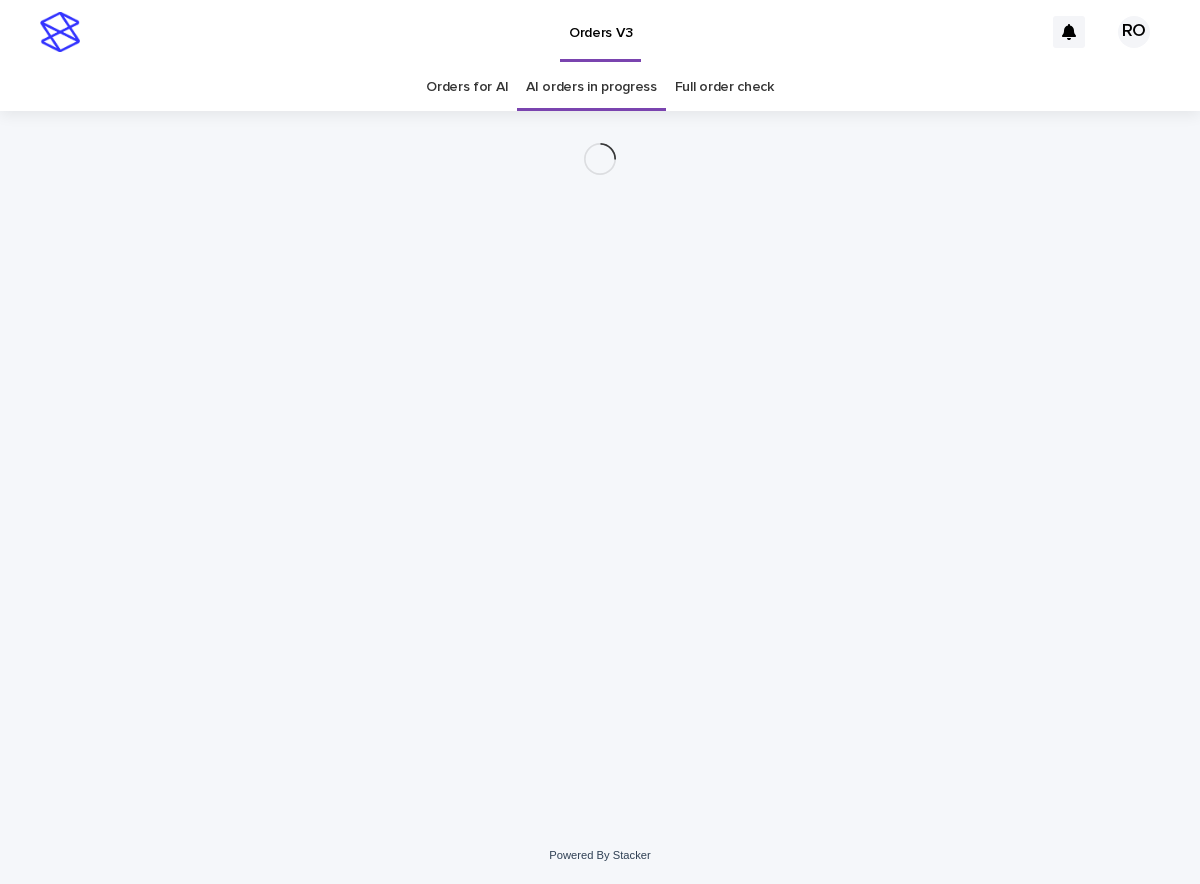 scroll, scrollTop: 0, scrollLeft: 0, axis: both 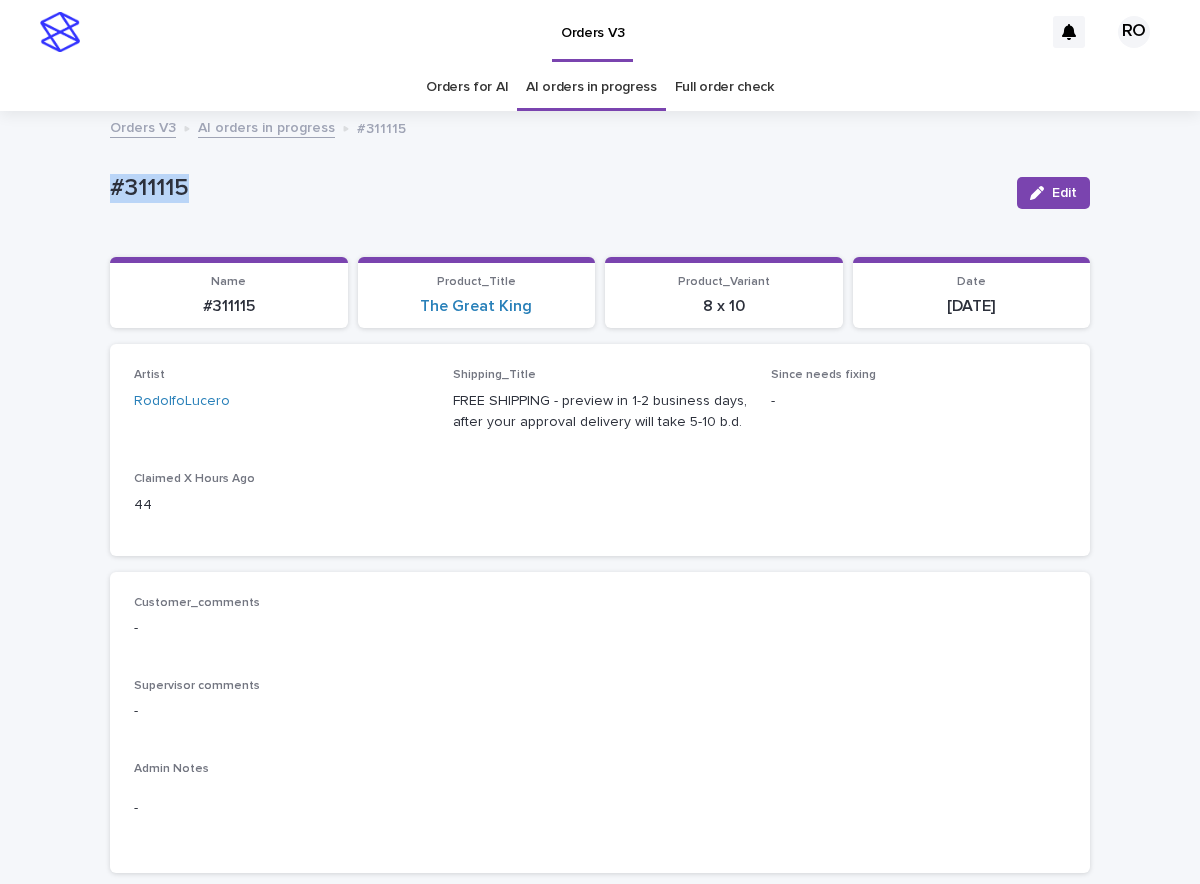 drag, startPoint x: 234, startPoint y: 184, endPoint x: 51, endPoint y: 173, distance: 183.3303 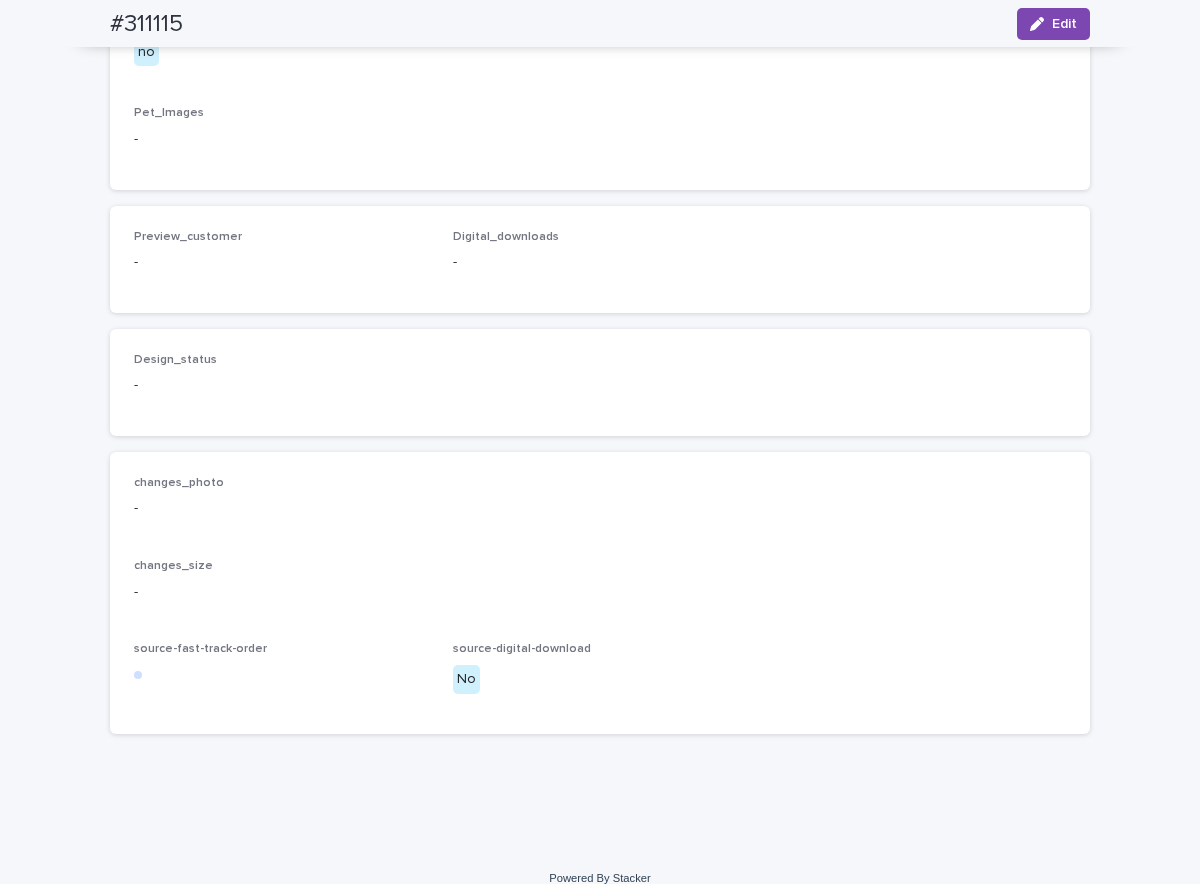 scroll, scrollTop: 1211, scrollLeft: 0, axis: vertical 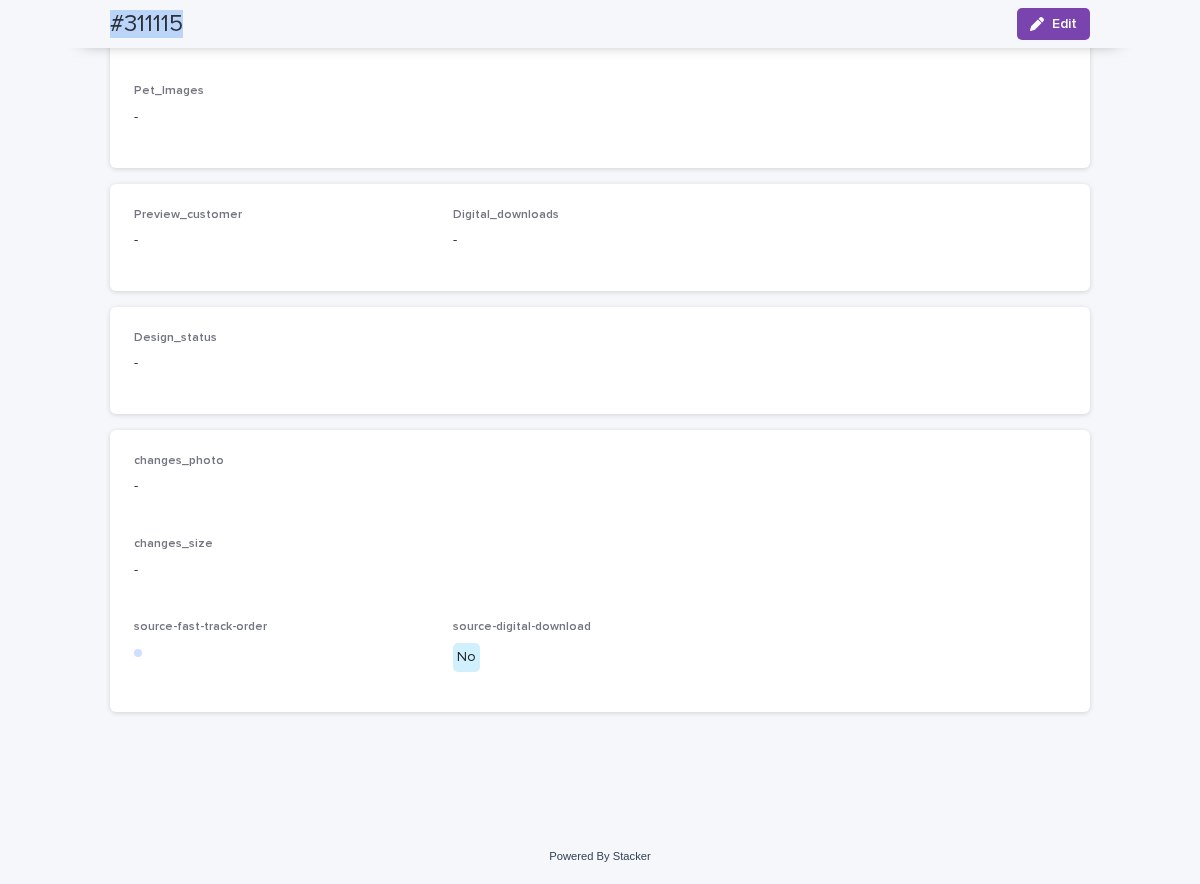drag, startPoint x: 194, startPoint y: 18, endPoint x: 90, endPoint y: 17, distance: 104.00481 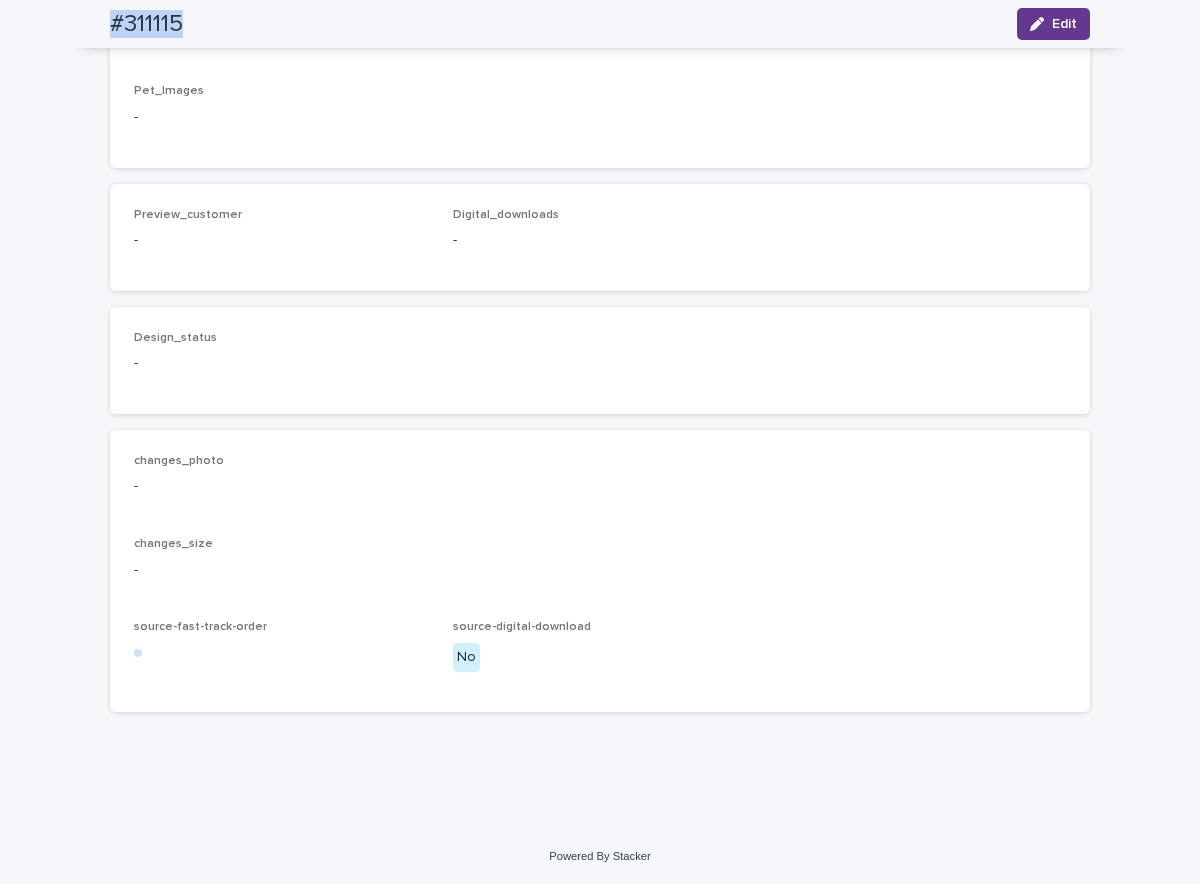 click 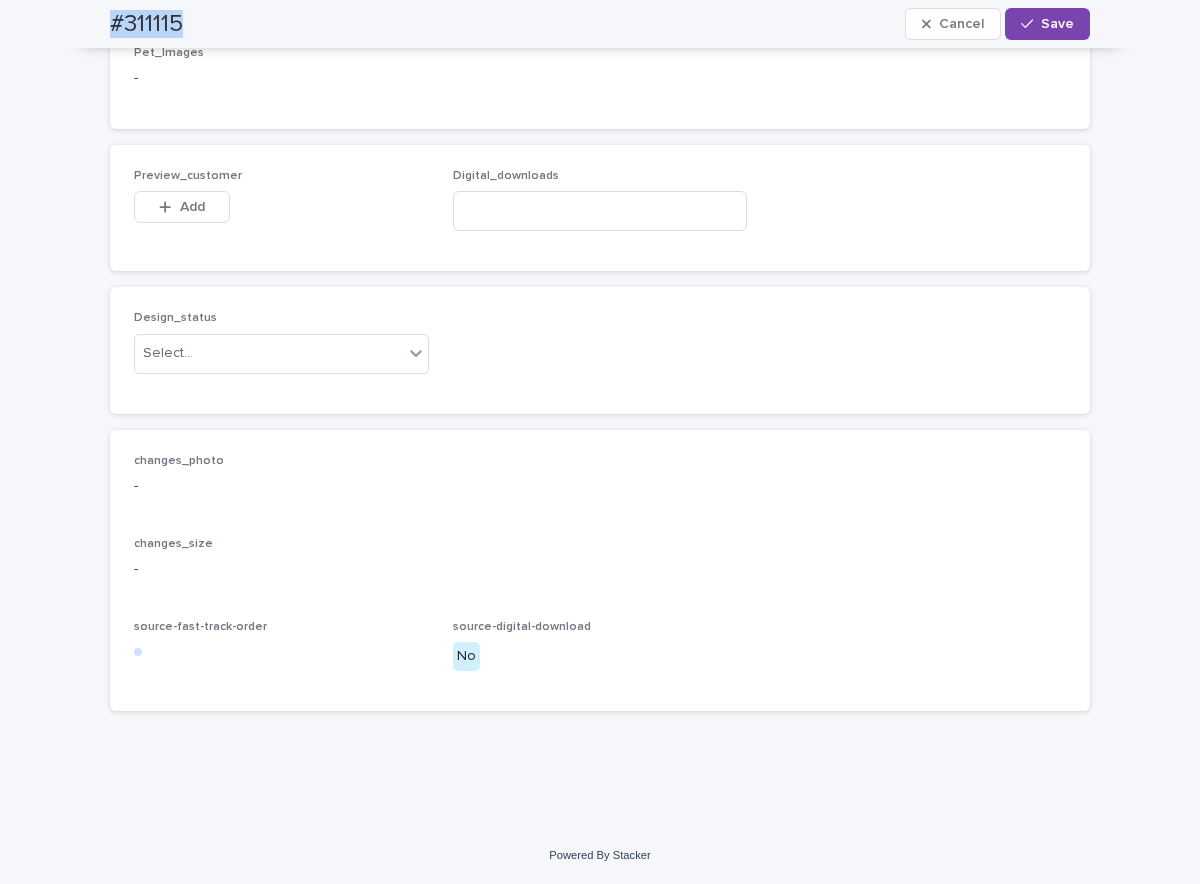drag, startPoint x: 199, startPoint y: 264, endPoint x: 196, endPoint y: 292, distance: 28.160255 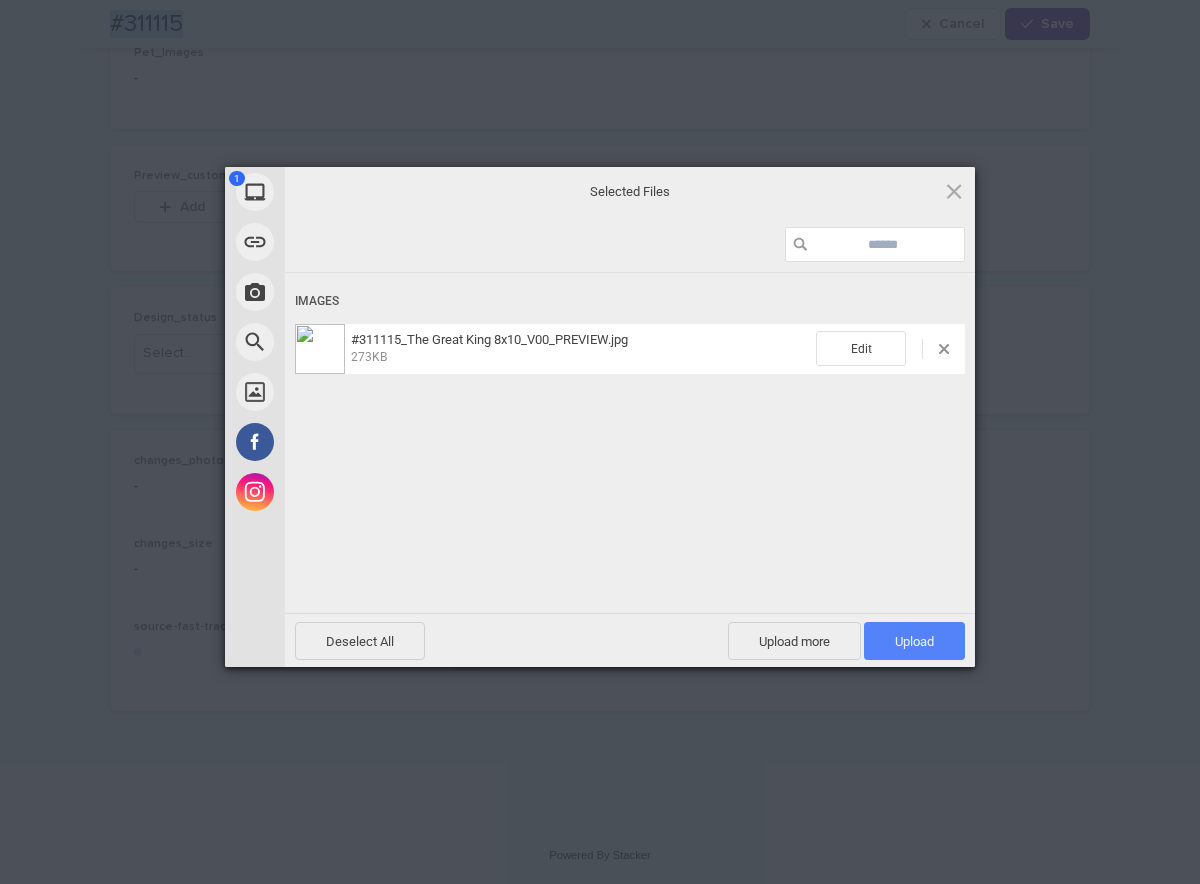 click on "Upload
1" at bounding box center [914, 641] 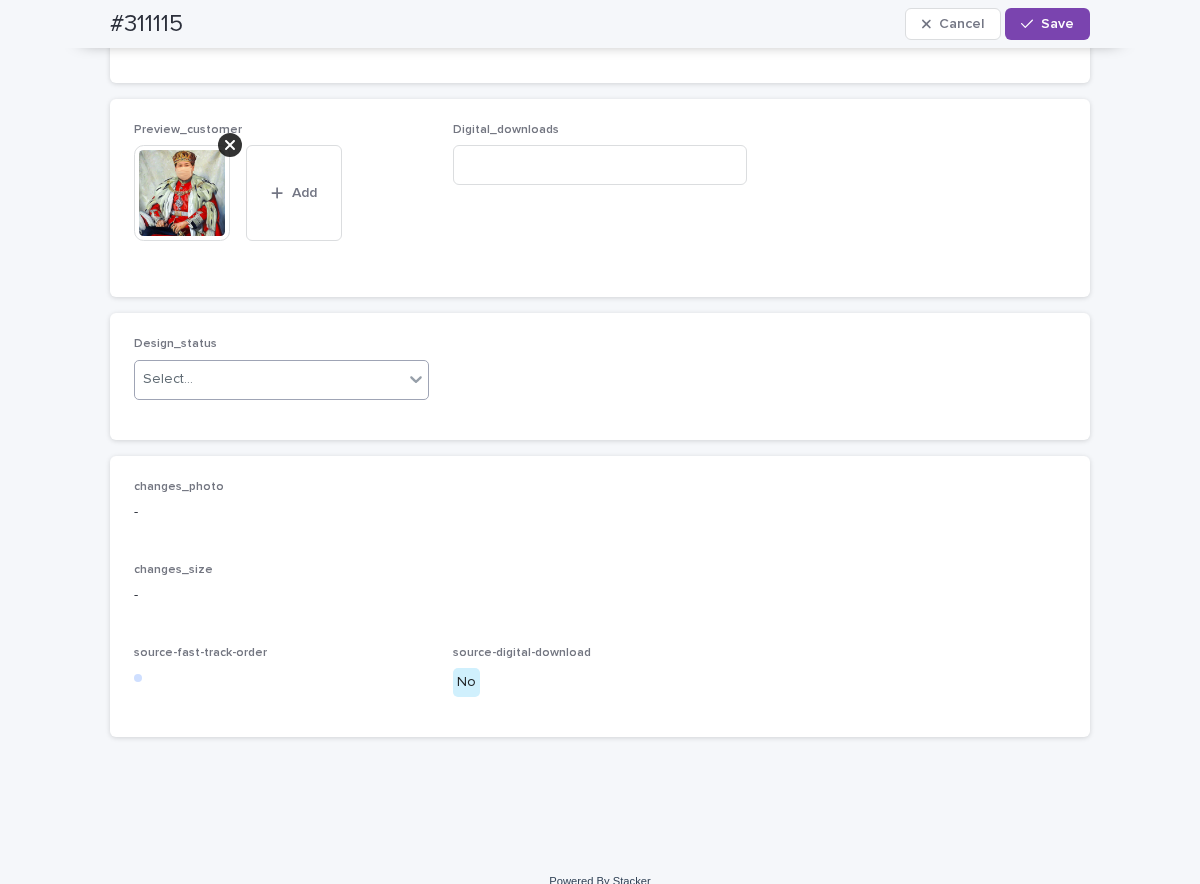 click on "Select..." at bounding box center [269, 379] 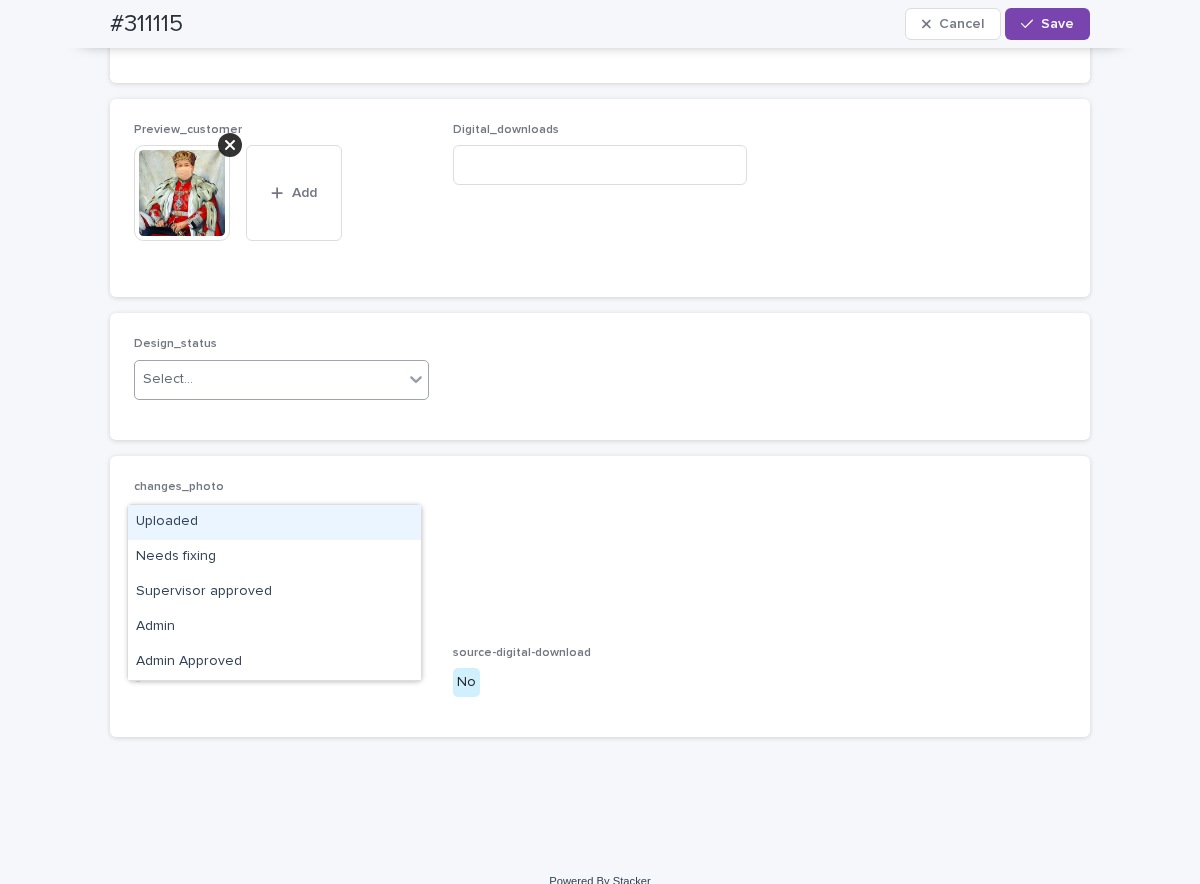click on "Uploaded" at bounding box center (274, 522) 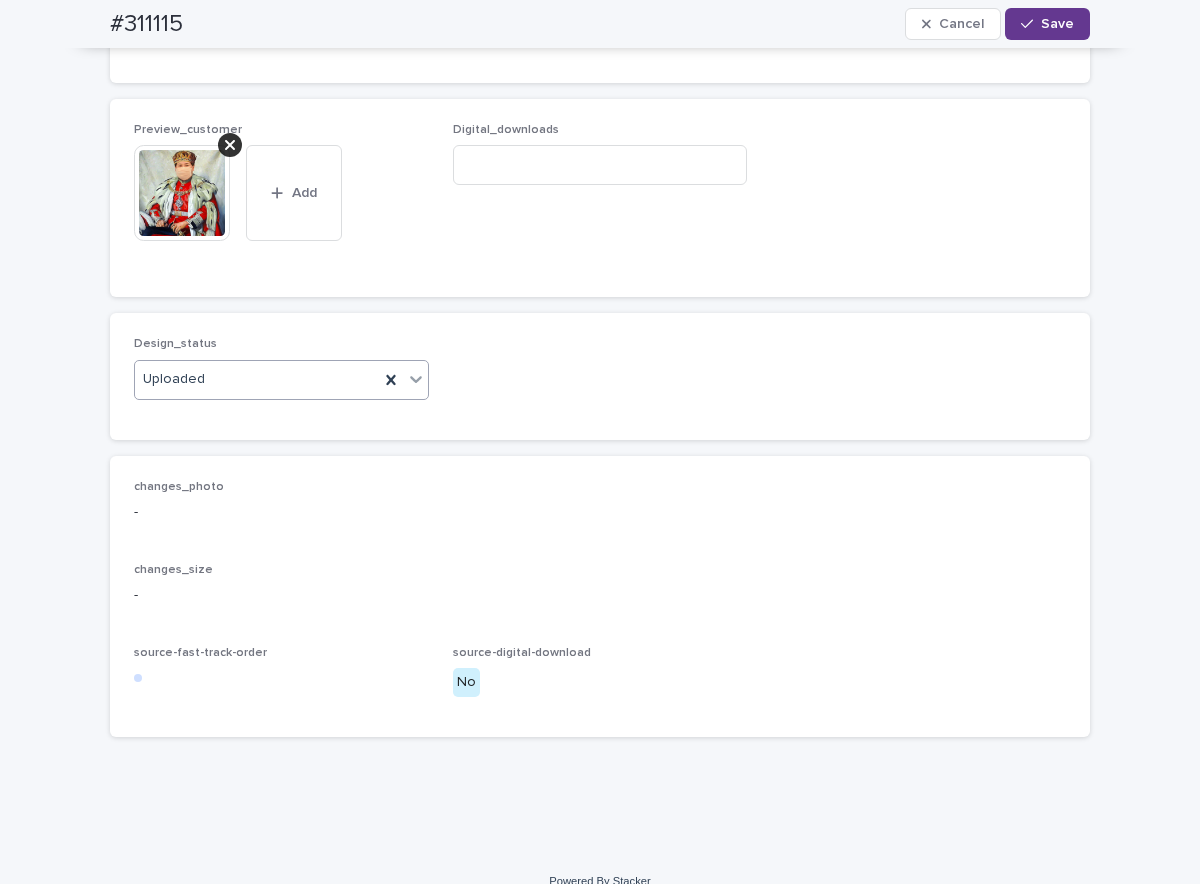 click on "Save" at bounding box center (1047, 24) 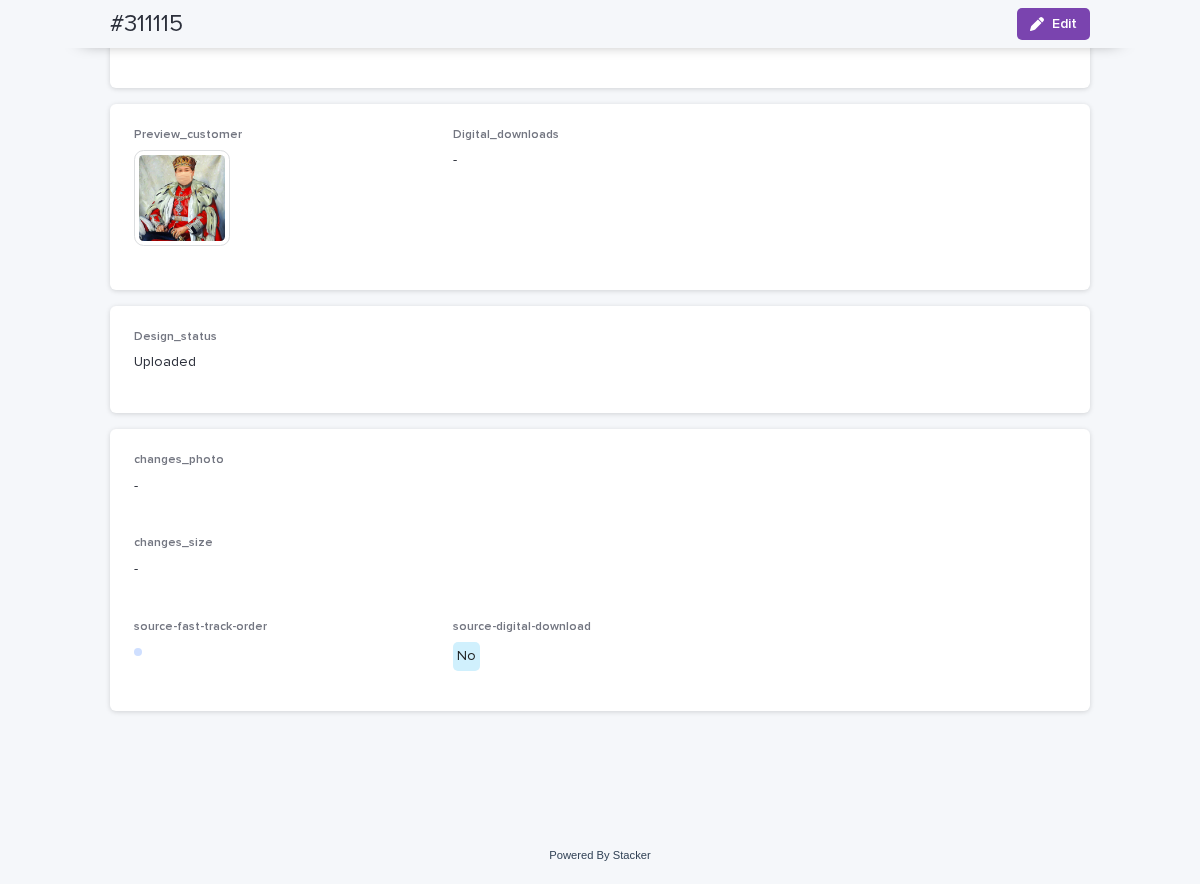 drag, startPoint x: 26, startPoint y: 110, endPoint x: 43, endPoint y: 57, distance: 55.65968 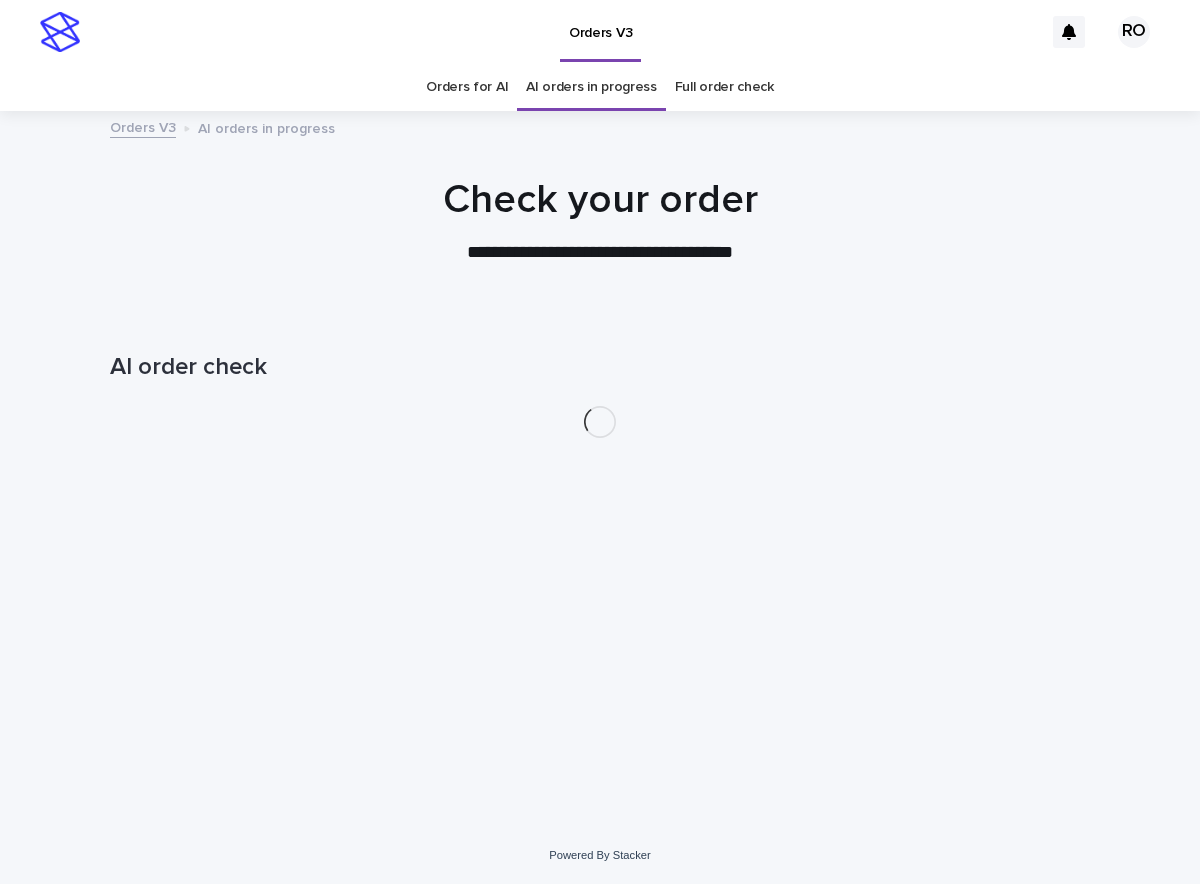 scroll, scrollTop: 0, scrollLeft: 0, axis: both 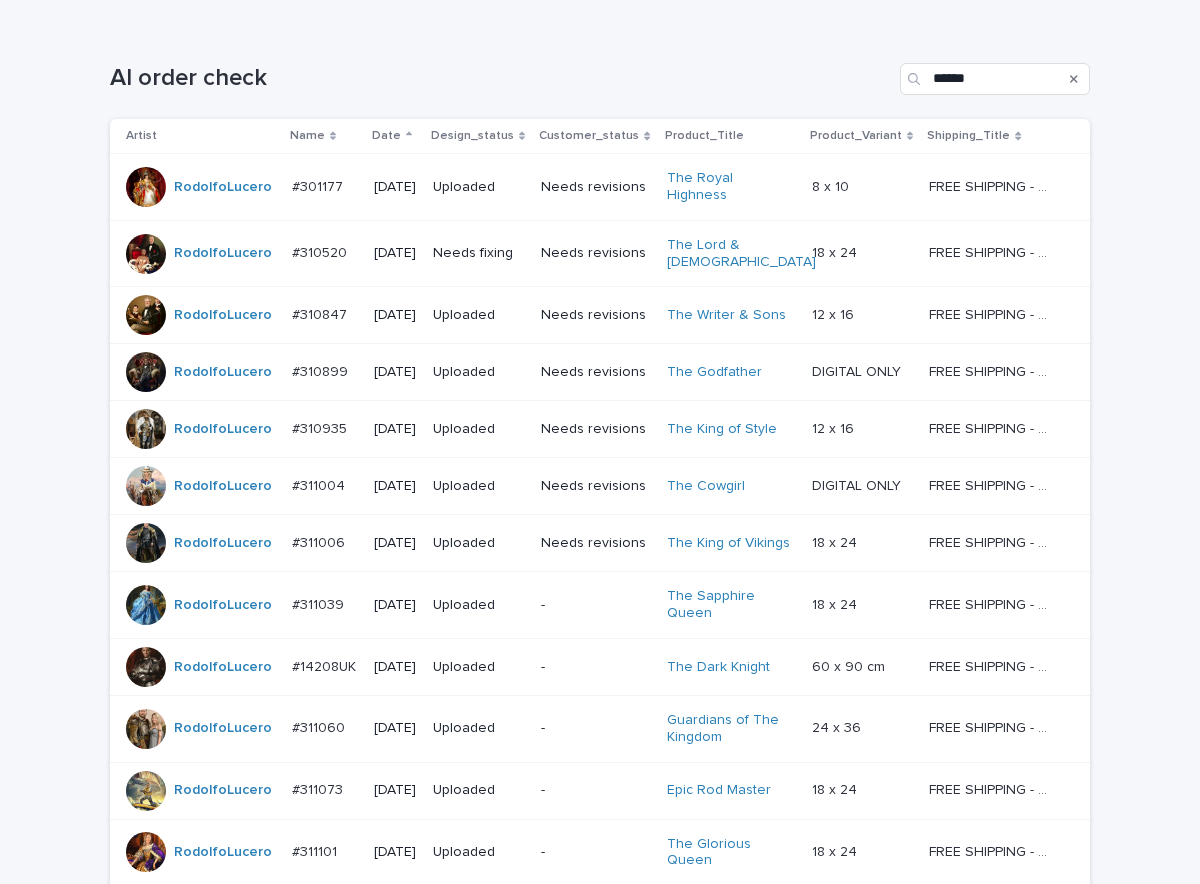 click on "Needs fixing" at bounding box center [479, 253] 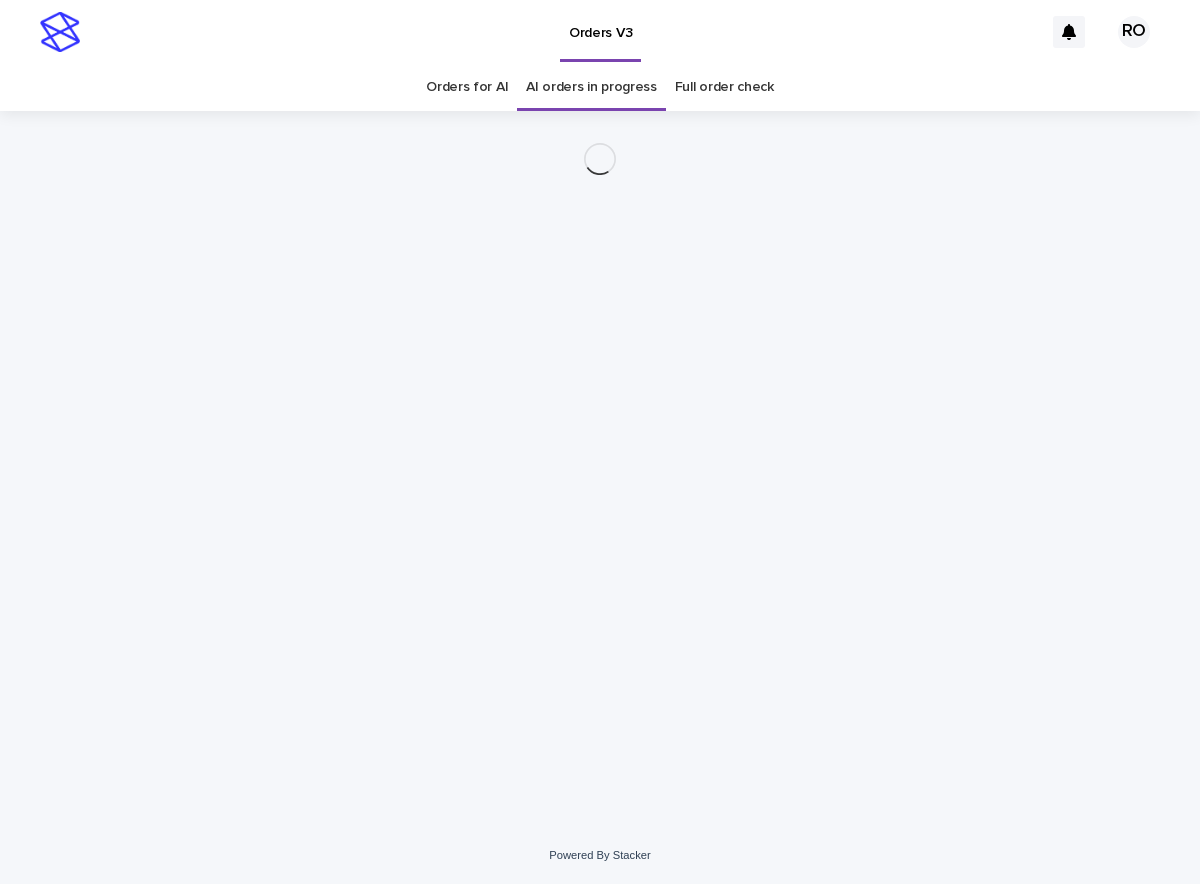 scroll, scrollTop: 0, scrollLeft: 0, axis: both 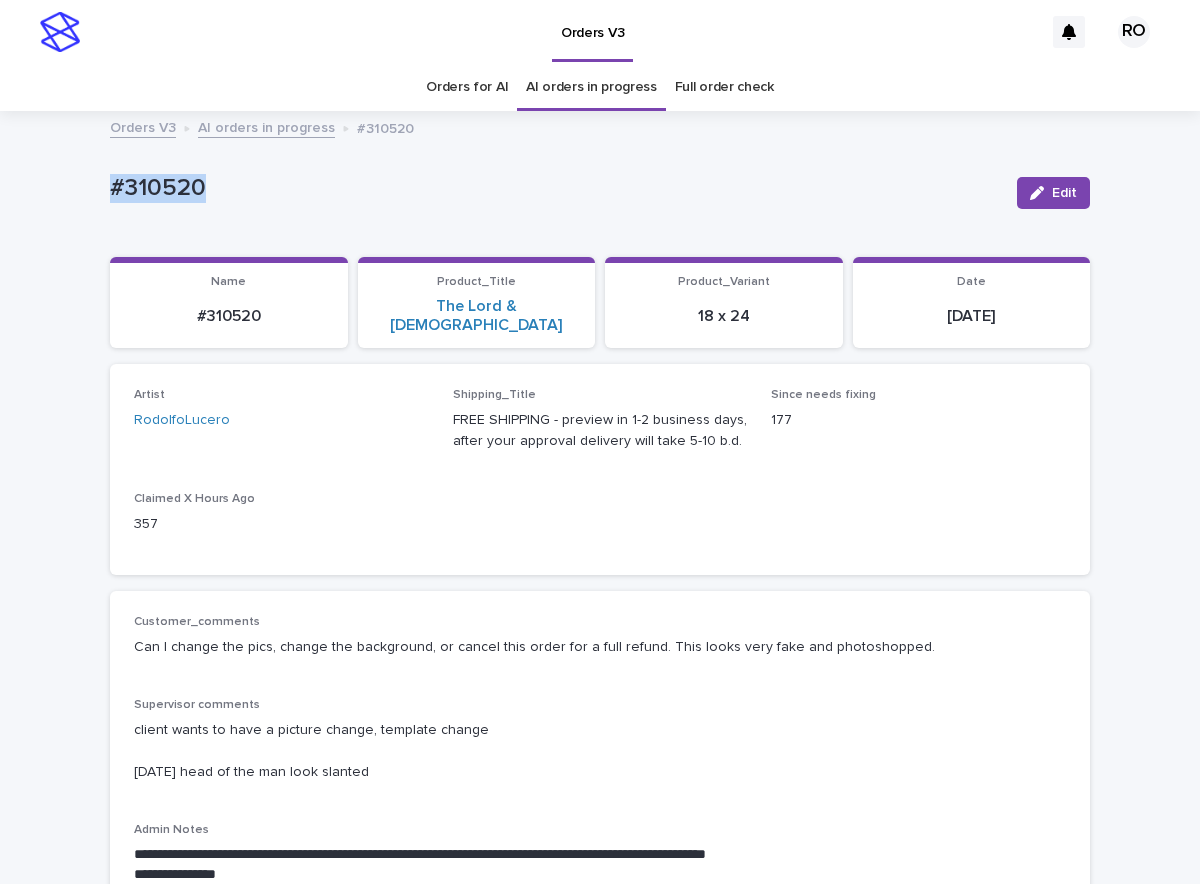 drag, startPoint x: 197, startPoint y: 188, endPoint x: 24, endPoint y: 224, distance: 176.70596 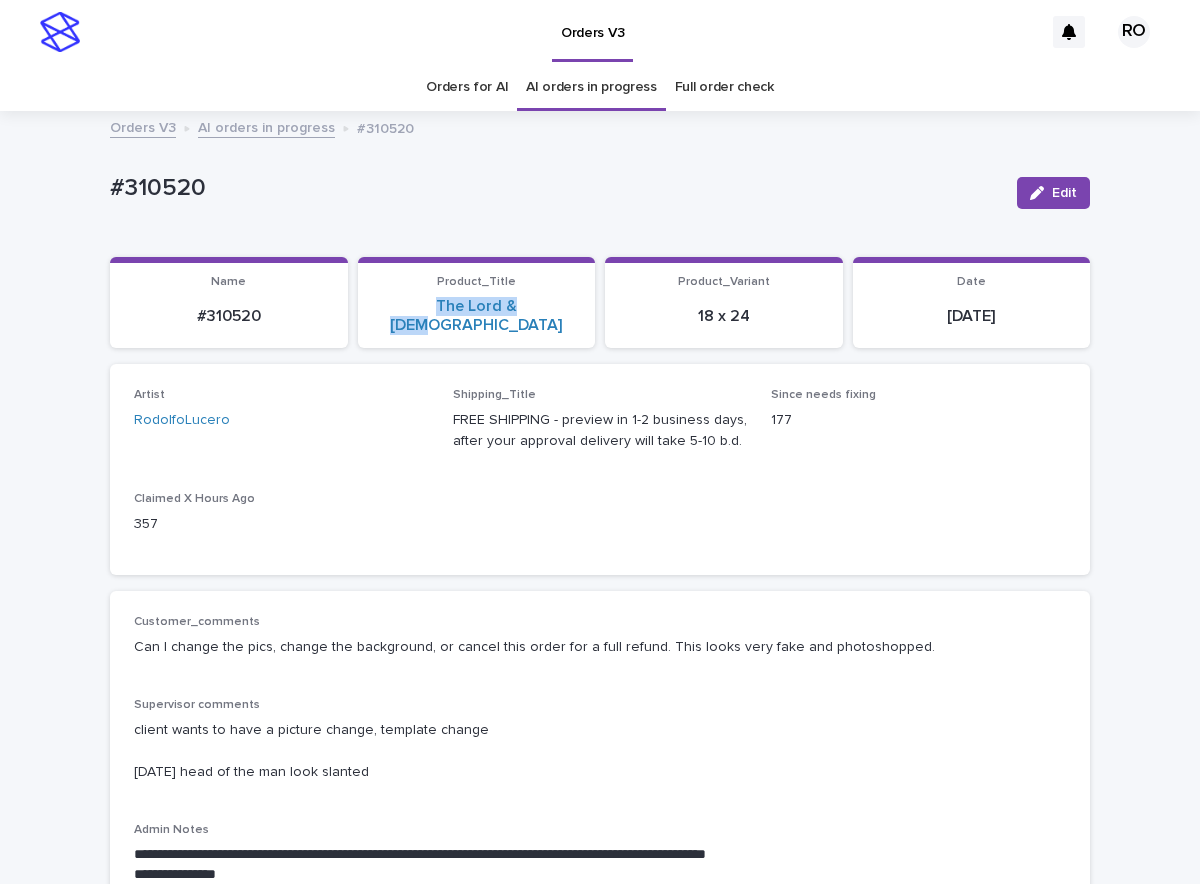 drag, startPoint x: 567, startPoint y: 317, endPoint x: 345, endPoint y: 348, distance: 224.15396 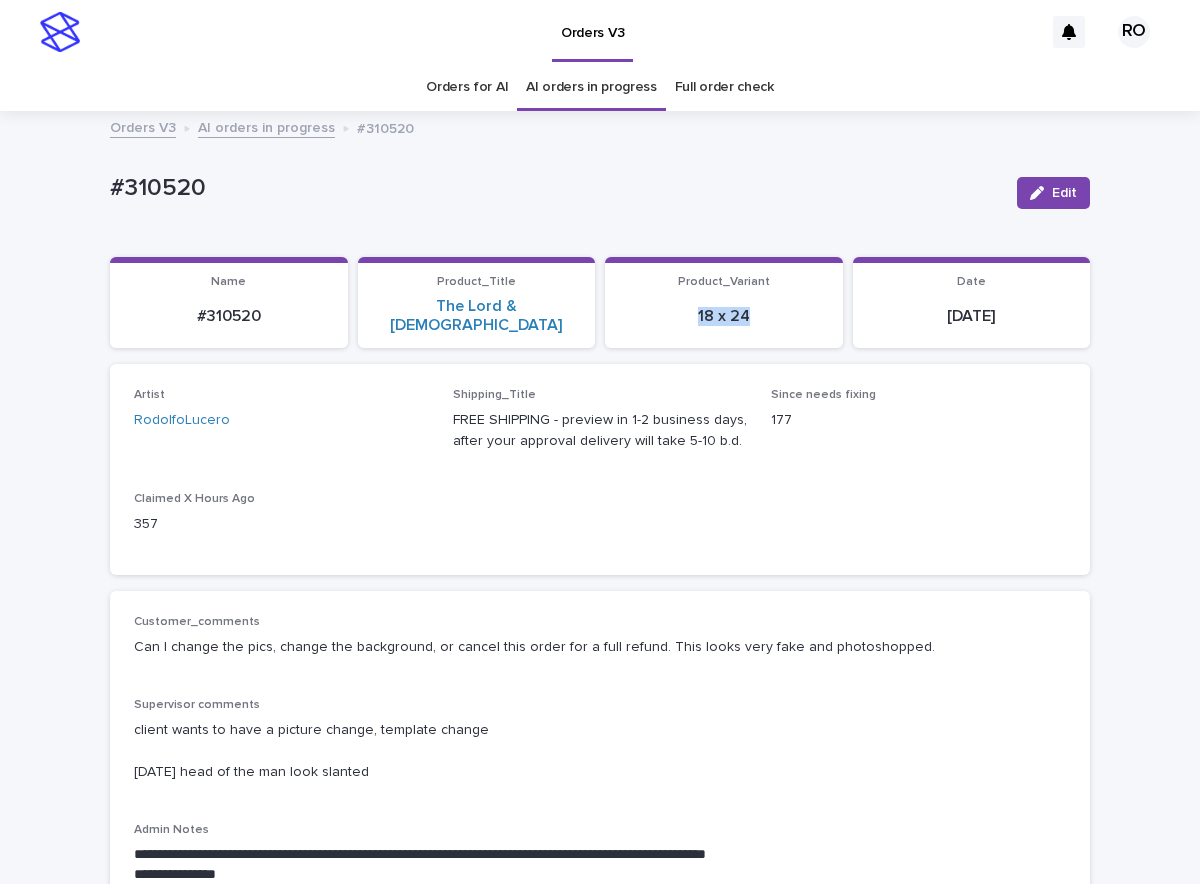 drag, startPoint x: 770, startPoint y: 313, endPoint x: 657, endPoint y: 329, distance: 114.12712 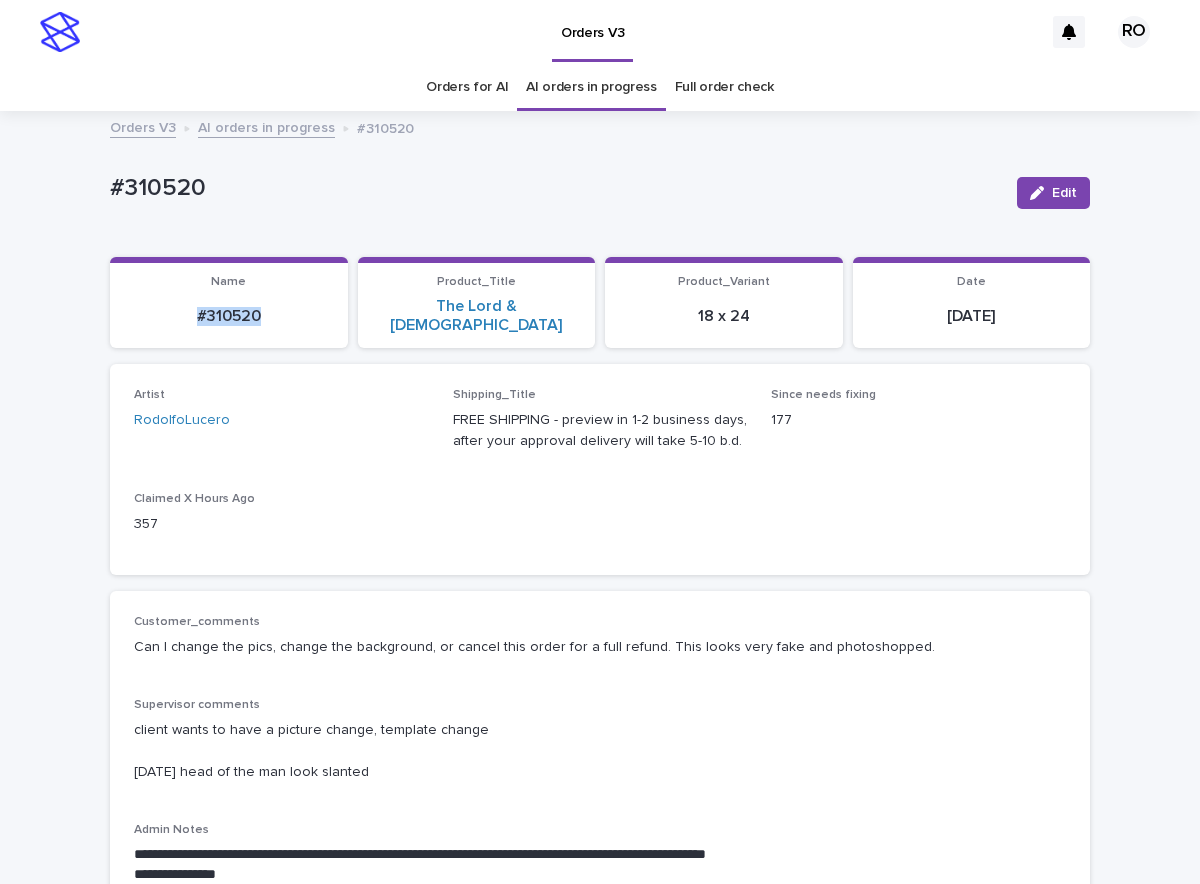 drag, startPoint x: 278, startPoint y: 305, endPoint x: 134, endPoint y: 319, distance: 144.67896 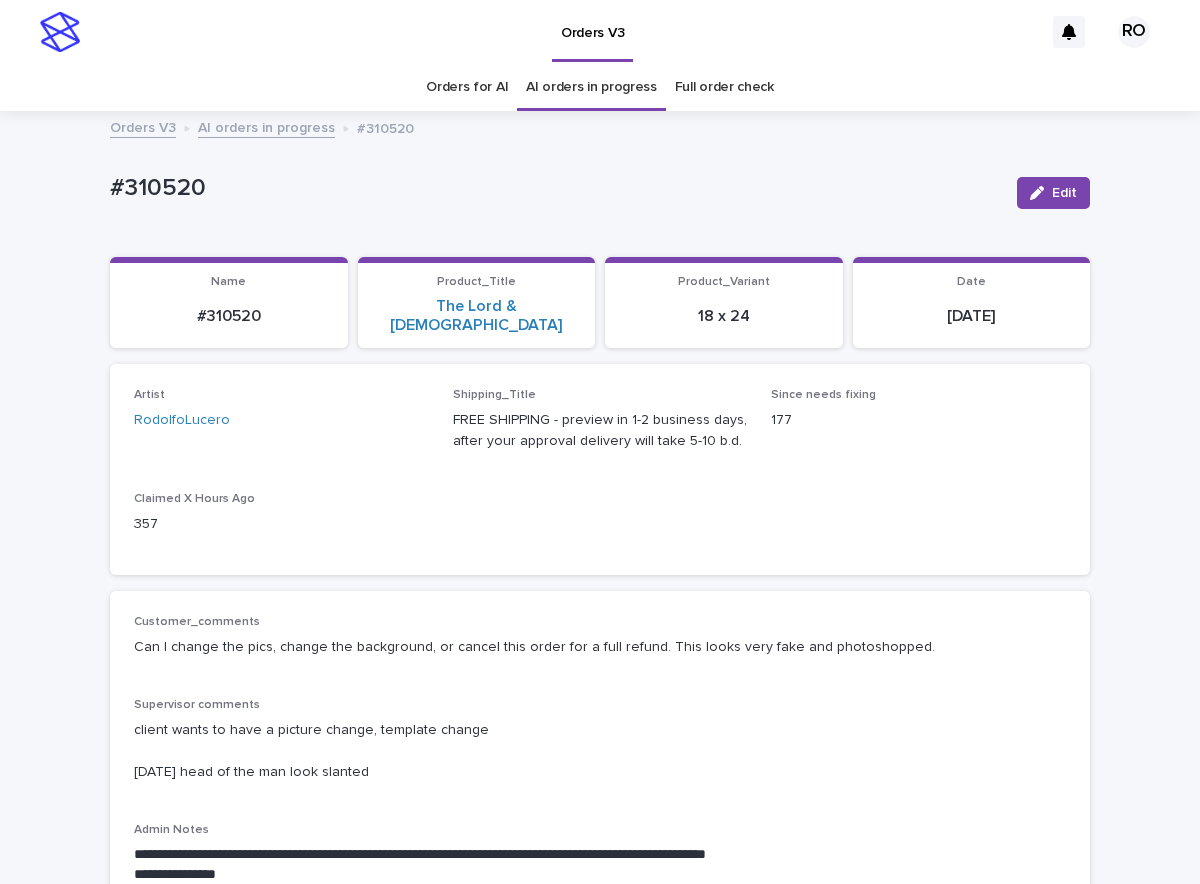 click on "Artist RodolfoLucero   Shipping_Title FREE SHIPPING - preview in 1-2 business days, after your approval delivery will take 5-10 b.d. Since needs fixing 177 Claimed X Hours Ago 357" at bounding box center (600, 469) 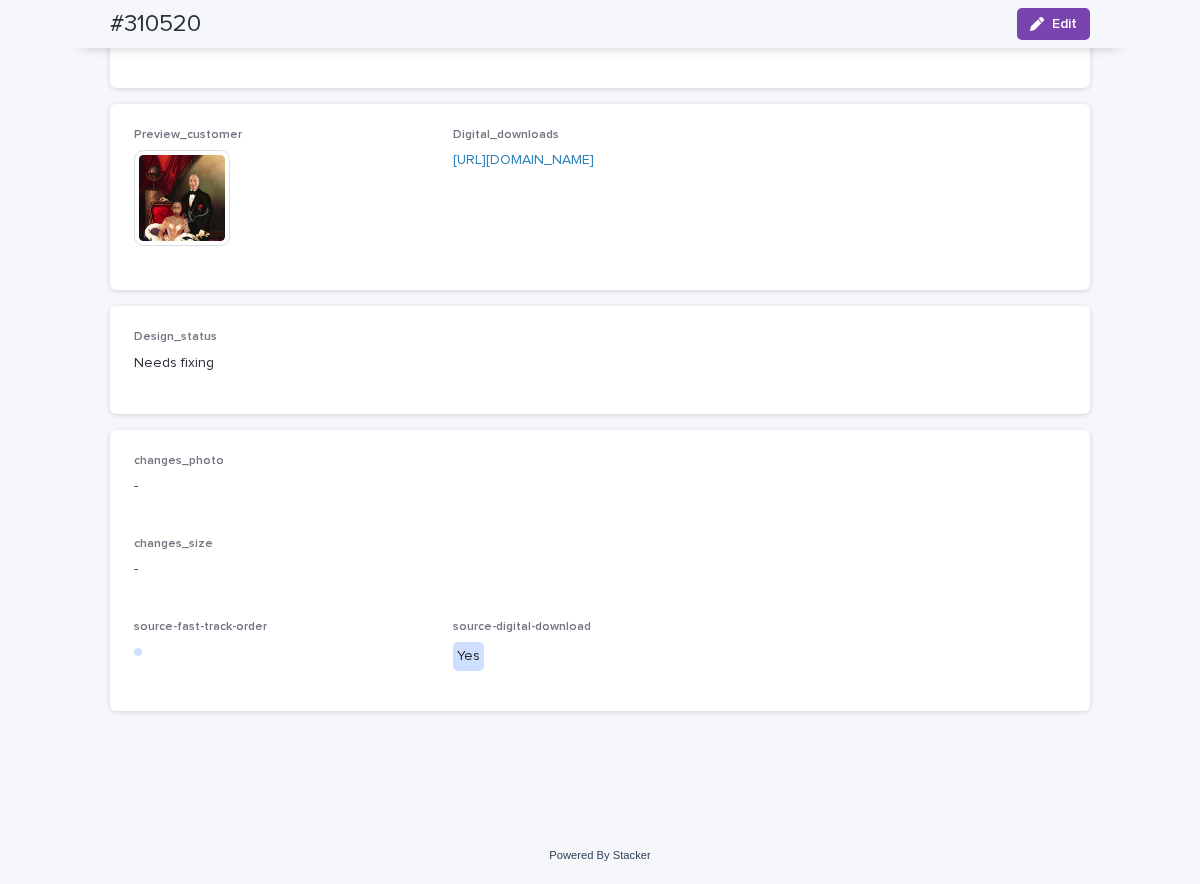 scroll, scrollTop: 1357, scrollLeft: 0, axis: vertical 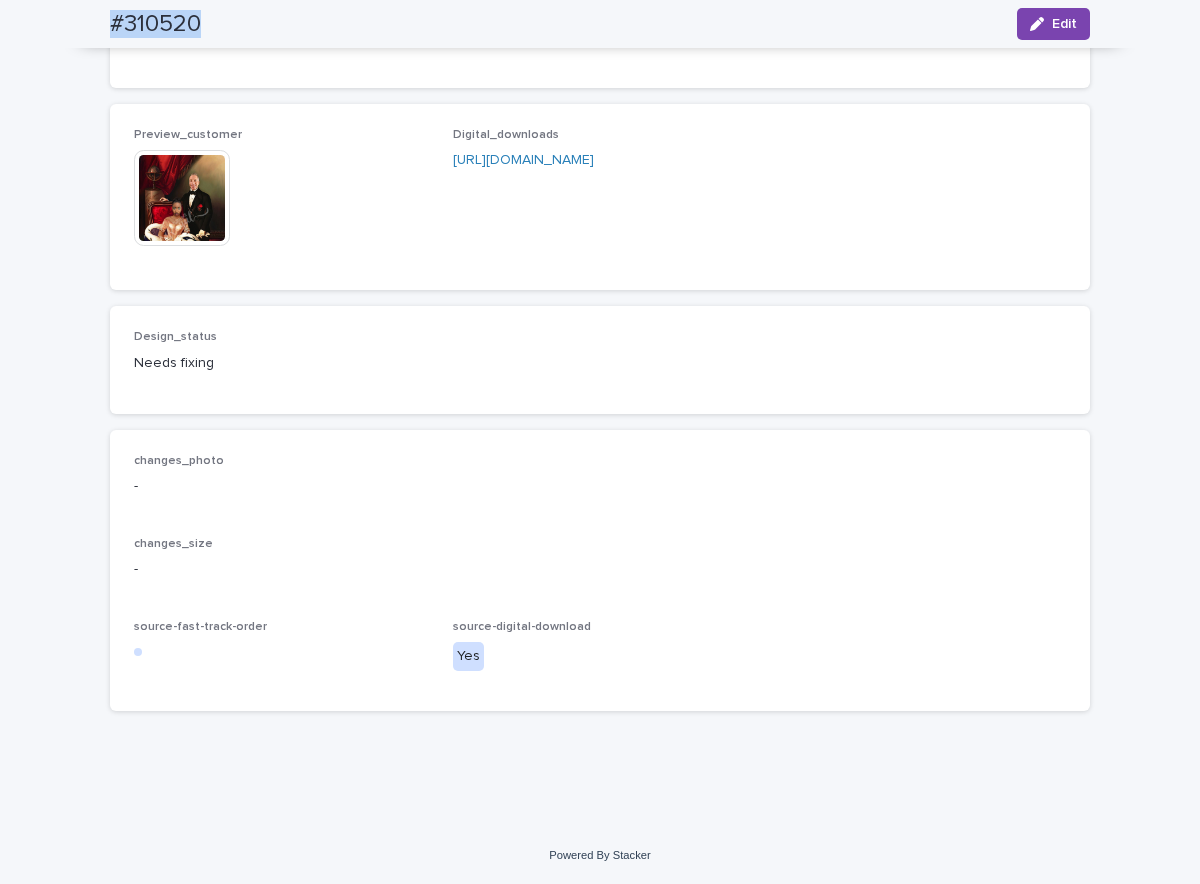 drag, startPoint x: 216, startPoint y: 20, endPoint x: 48, endPoint y: 33, distance: 168.50223 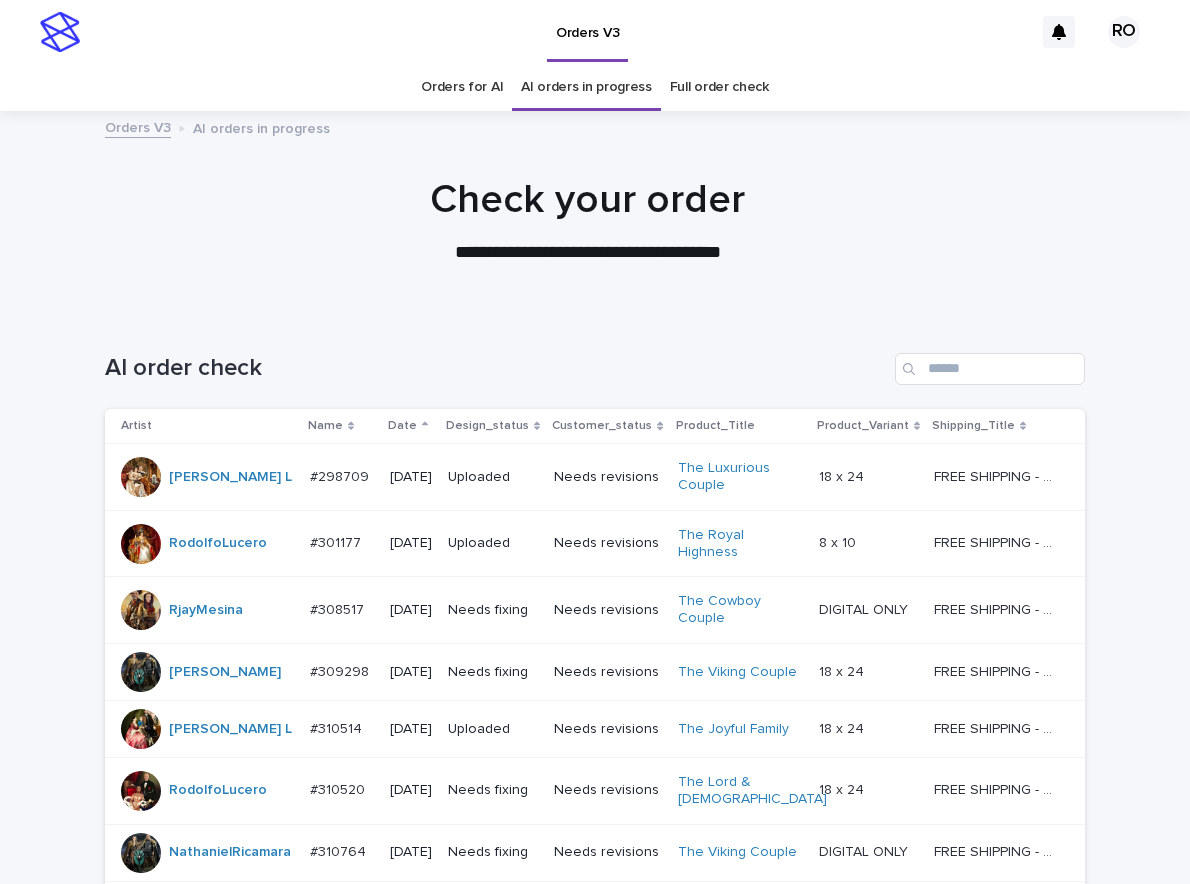 scroll, scrollTop: 0, scrollLeft: 0, axis: both 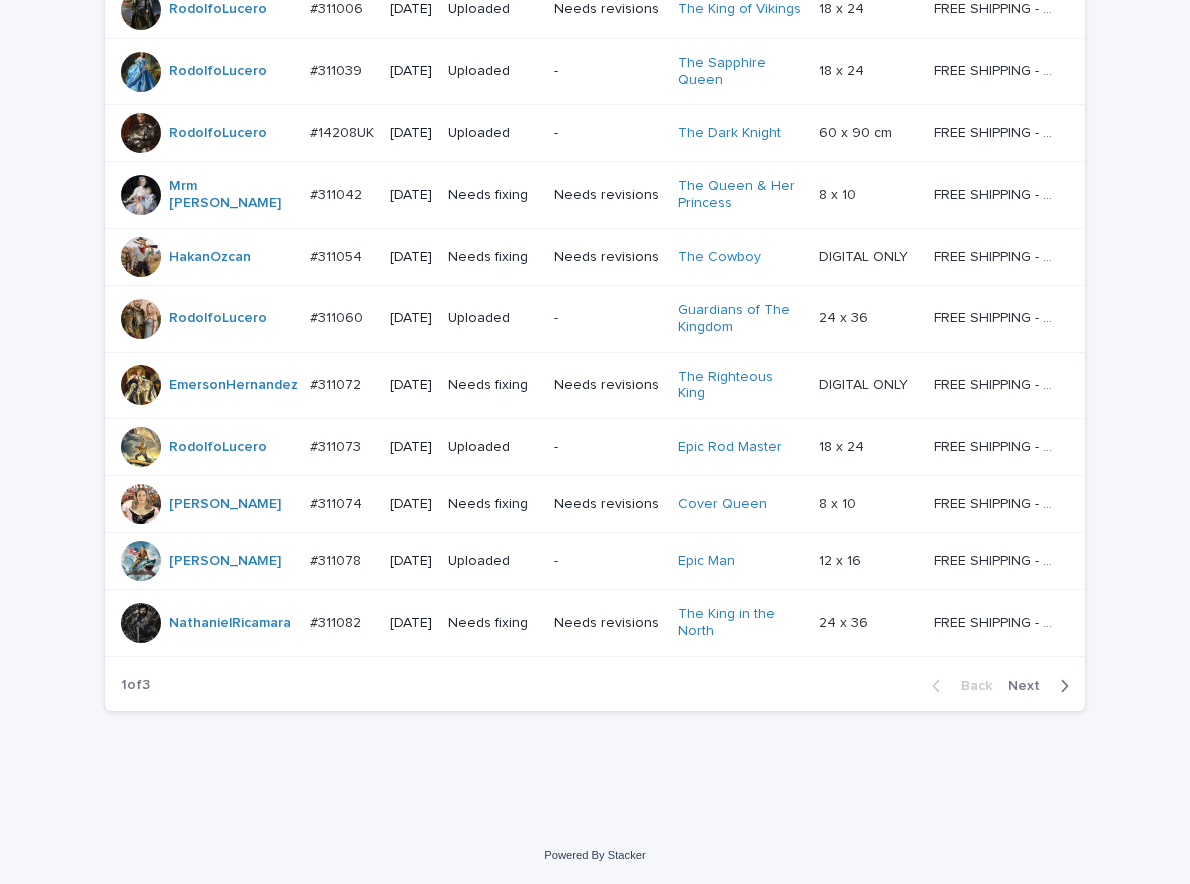click on "Next" at bounding box center (1030, 686) 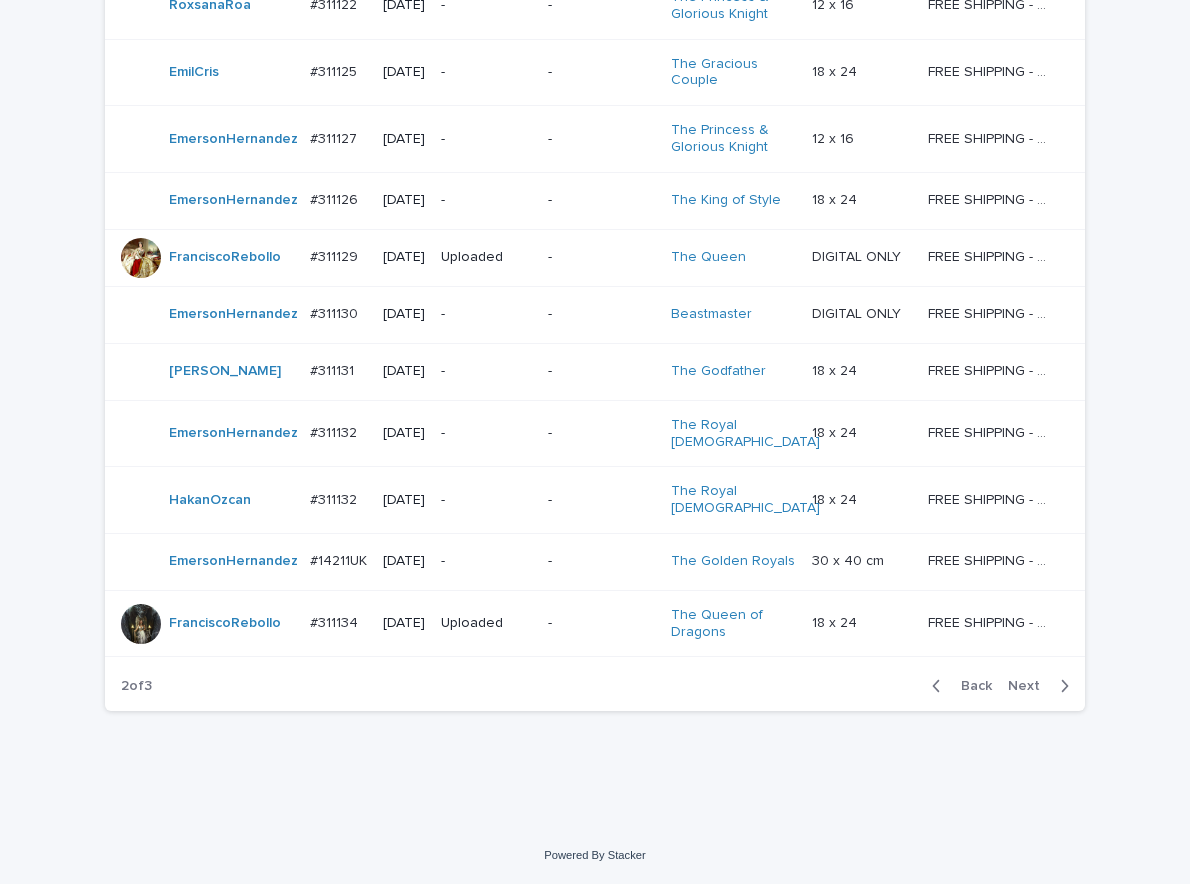 scroll, scrollTop: 1785, scrollLeft: 0, axis: vertical 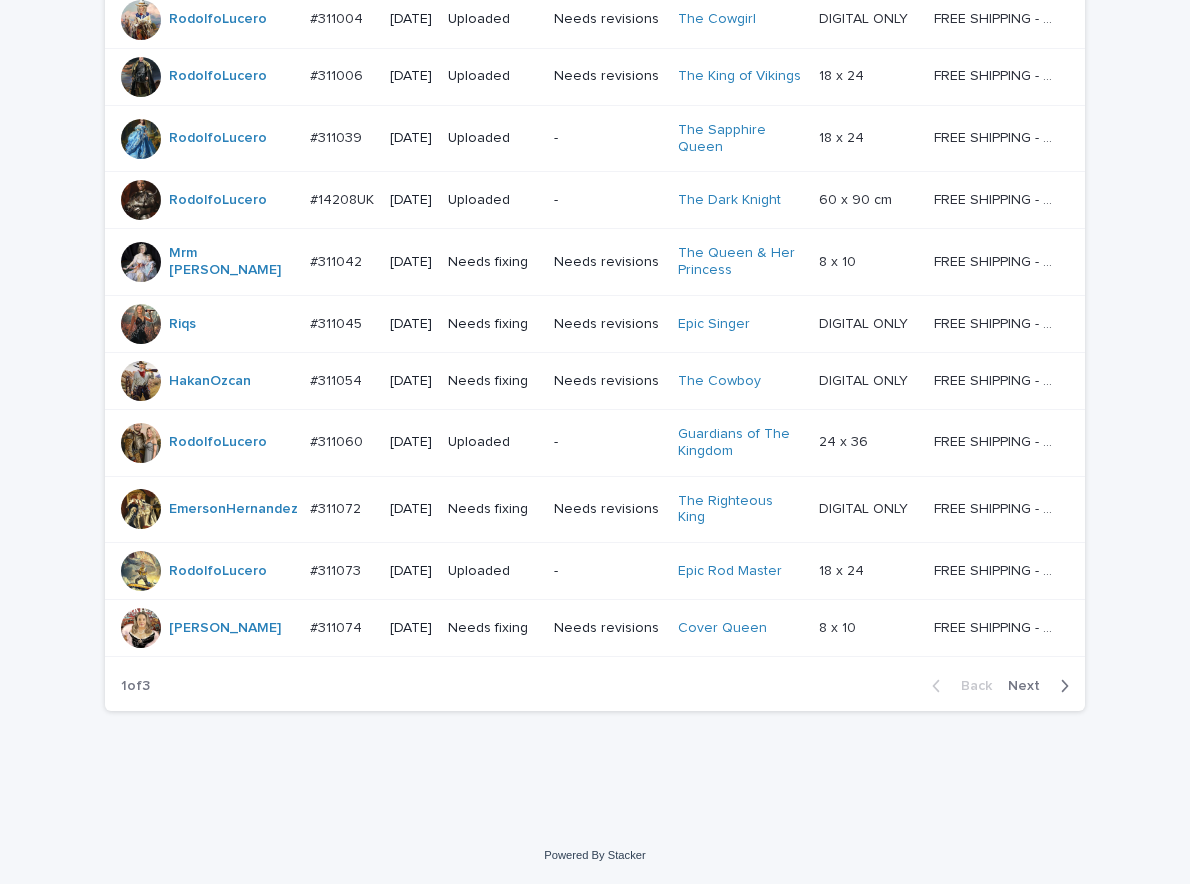 click on "Next" at bounding box center [1030, 686] 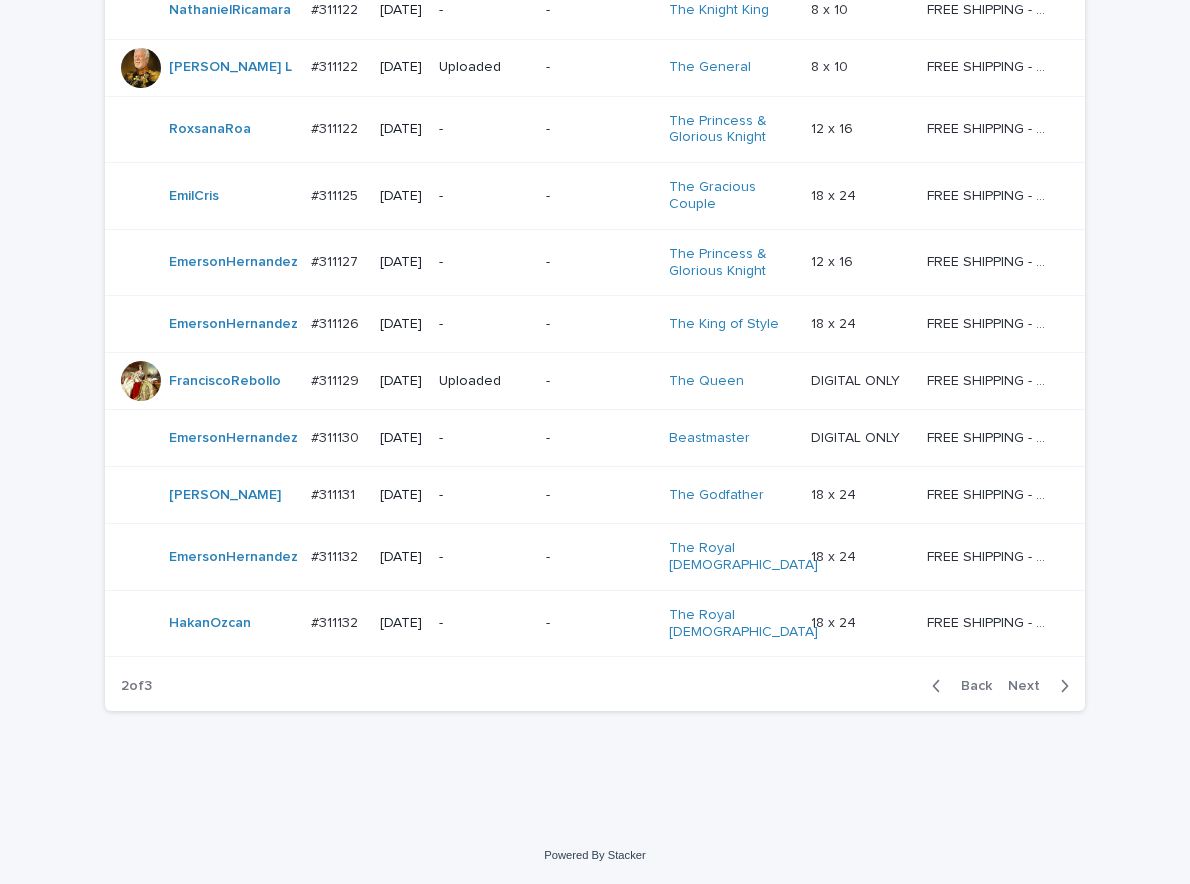 scroll, scrollTop: 1785, scrollLeft: 0, axis: vertical 